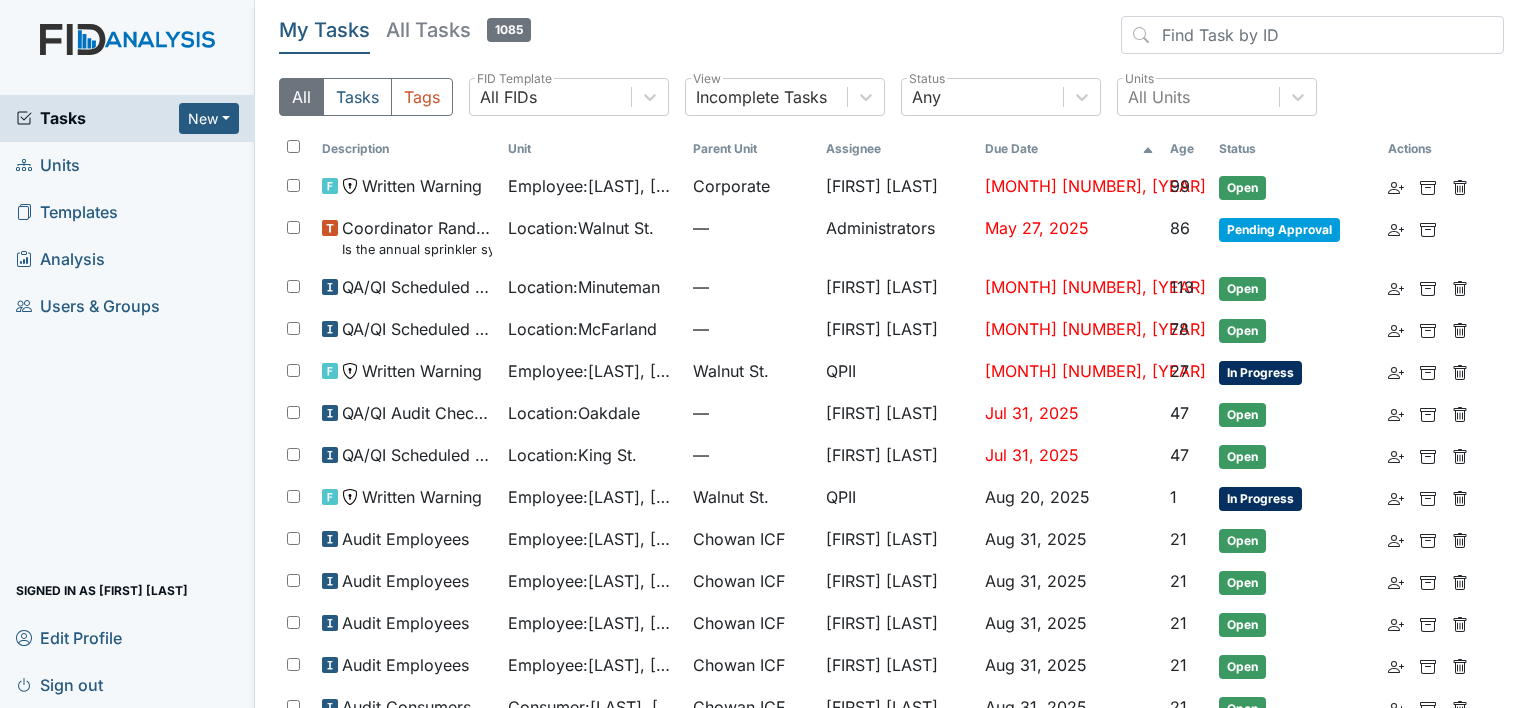scroll, scrollTop: 0, scrollLeft: 0, axis: both 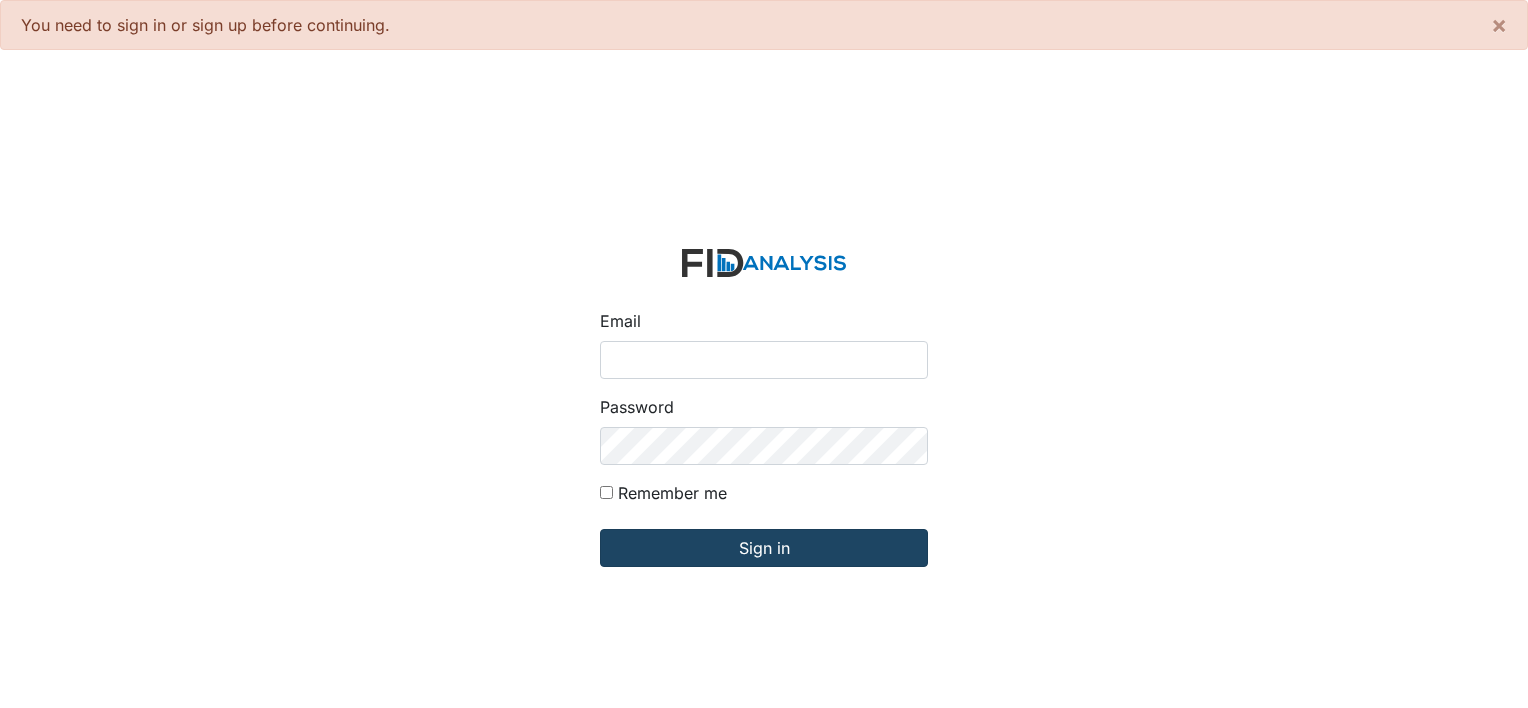 type on "[USERNAME]@example.com" 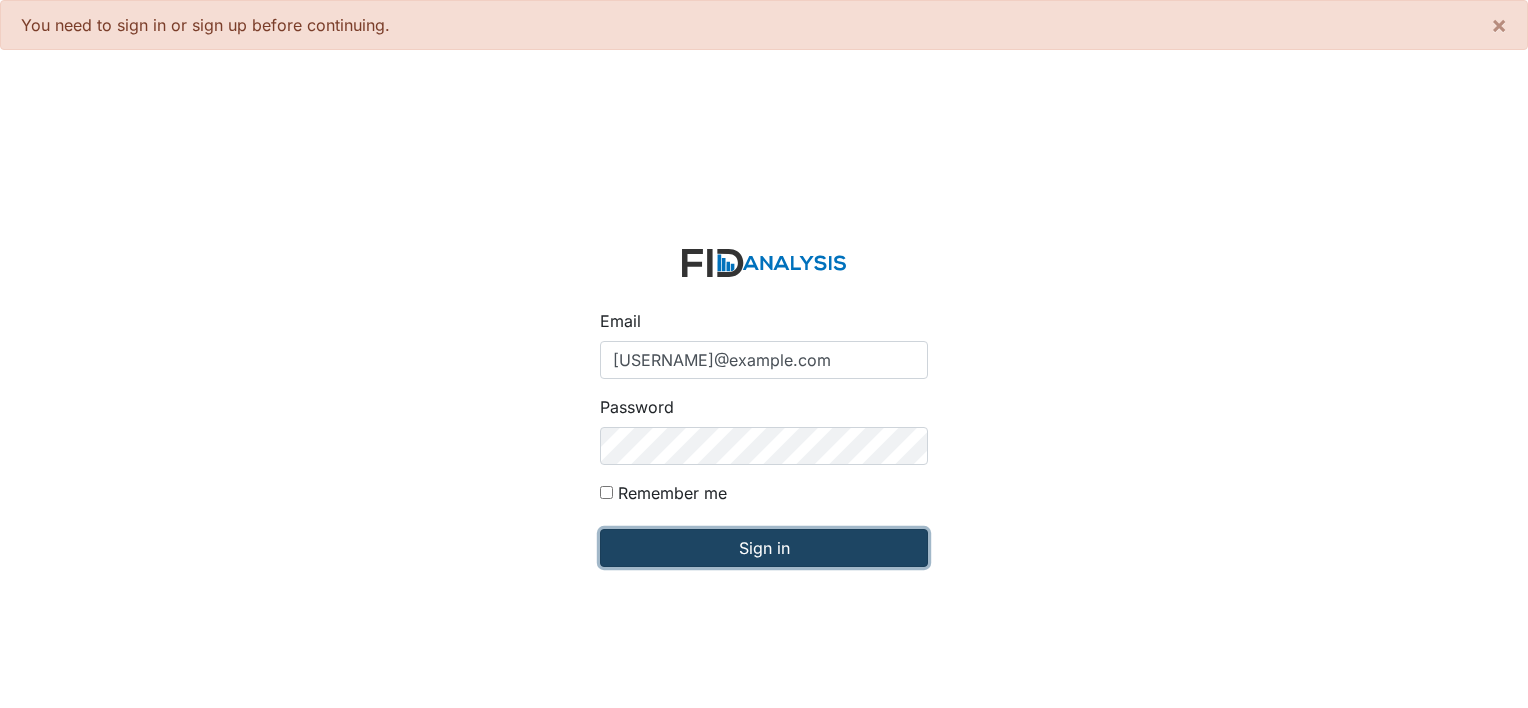 click on "Sign in" at bounding box center [764, 548] 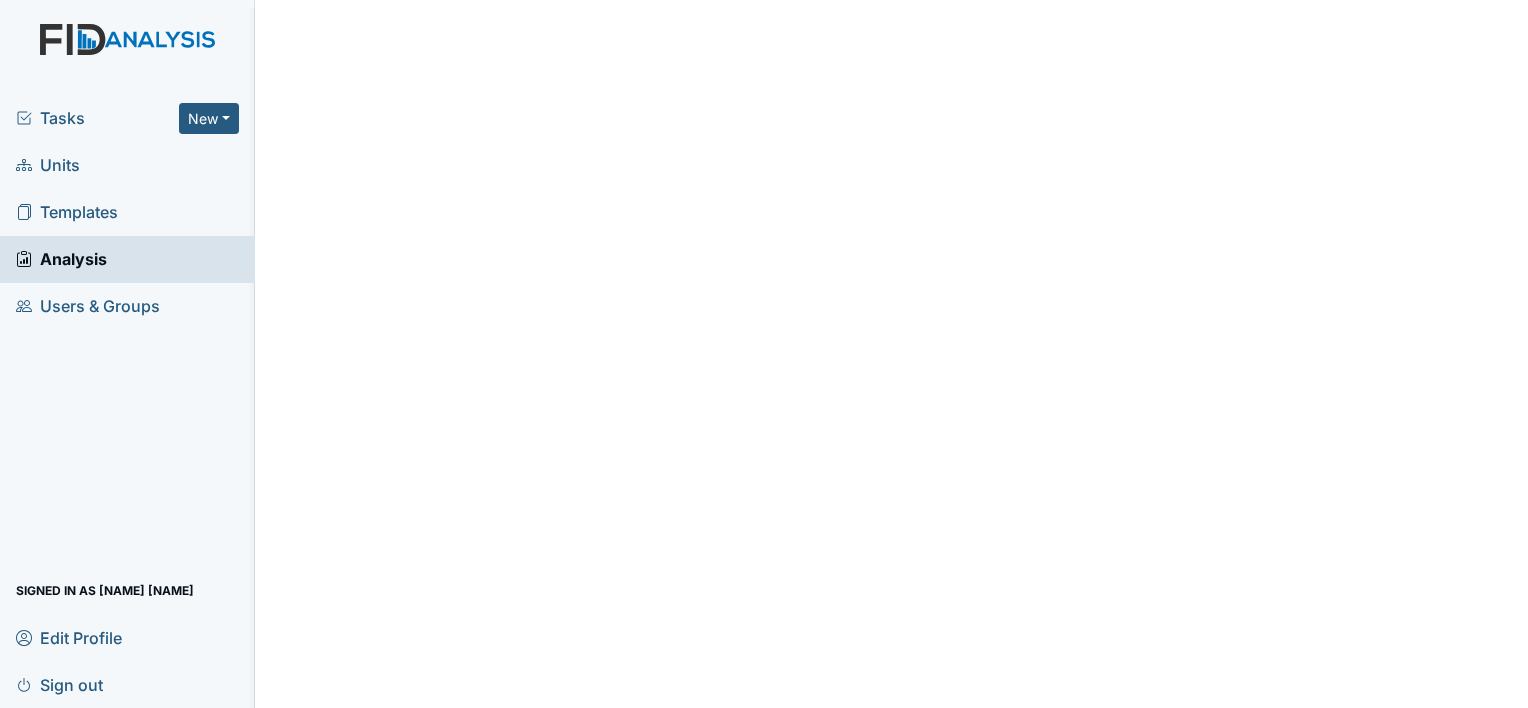 scroll, scrollTop: 0, scrollLeft: 0, axis: both 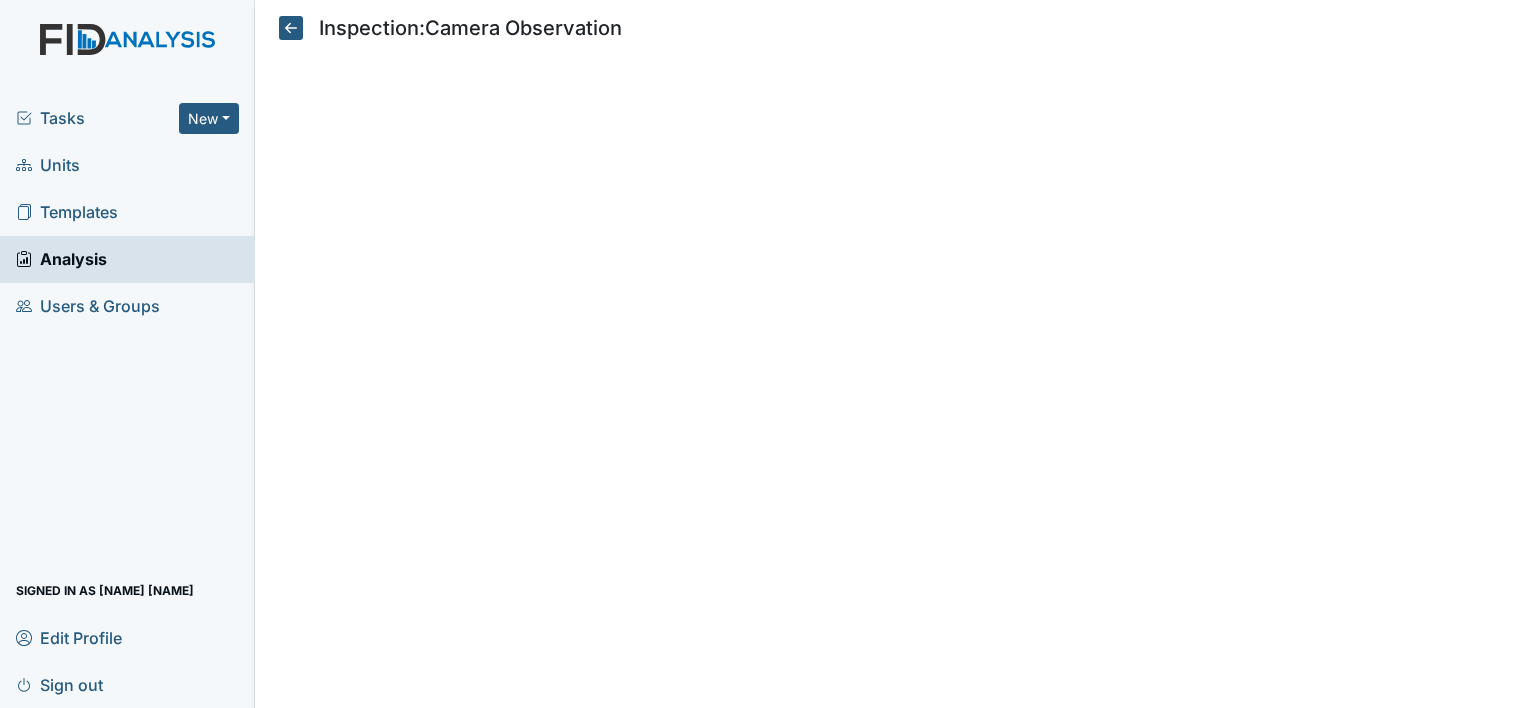 click on "Tasks" at bounding box center (97, 118) 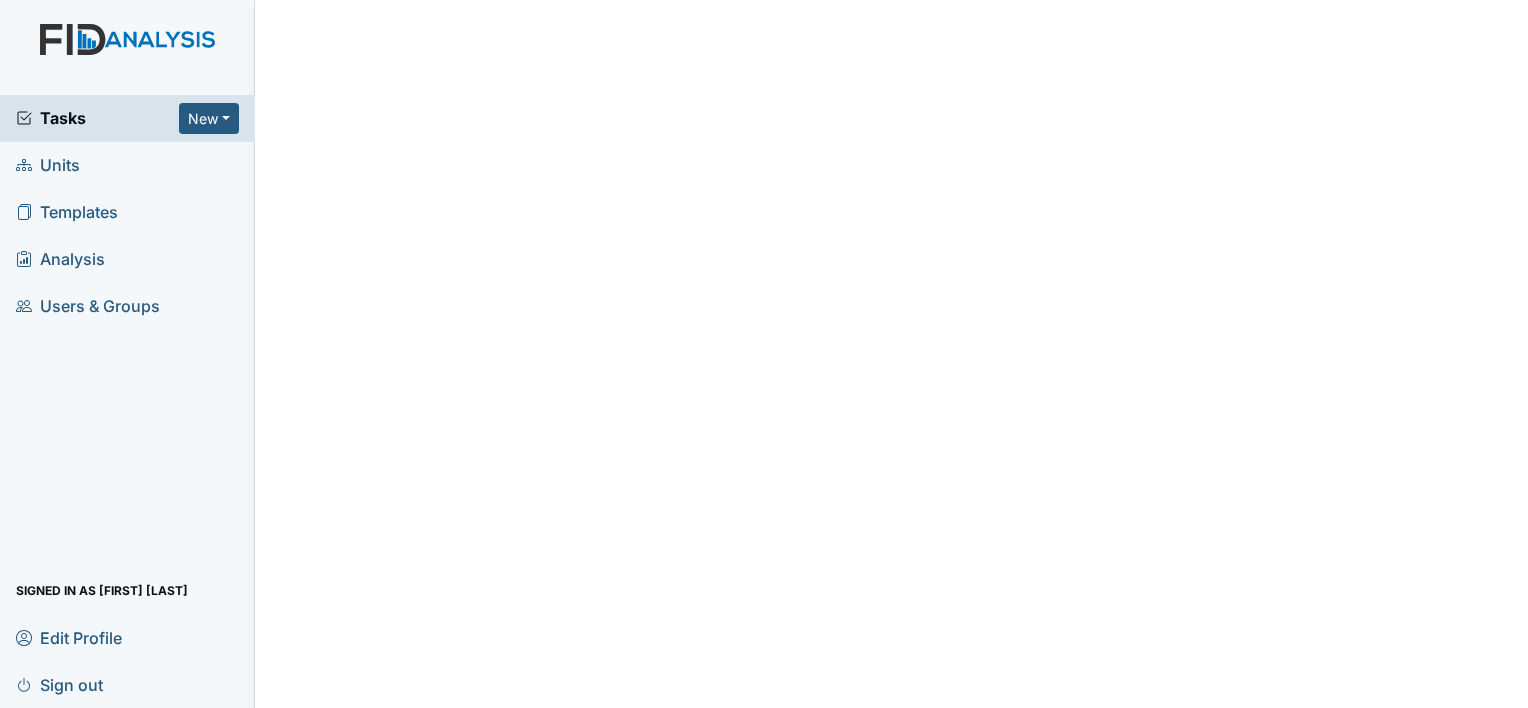 scroll, scrollTop: 0, scrollLeft: 0, axis: both 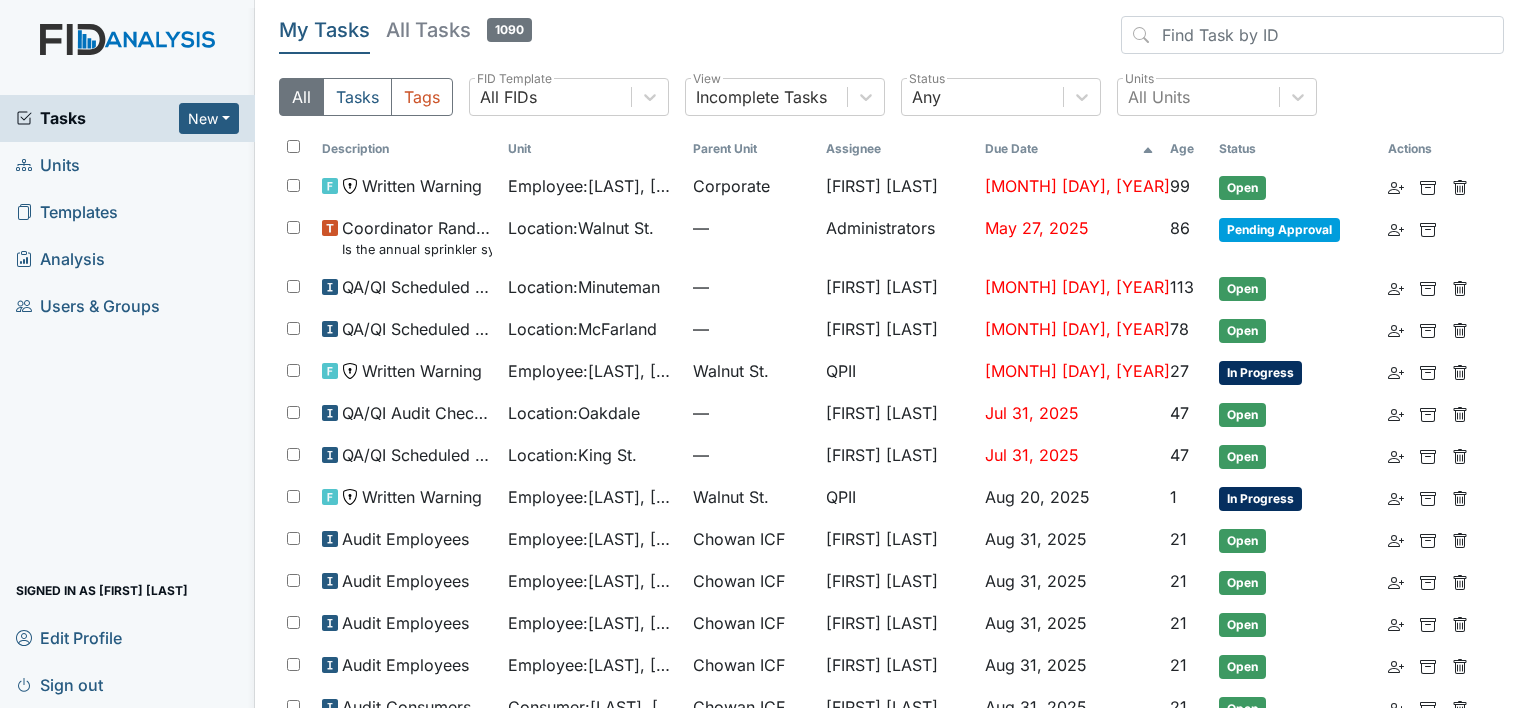 click on "All Tasks   1090" at bounding box center (459, 30) 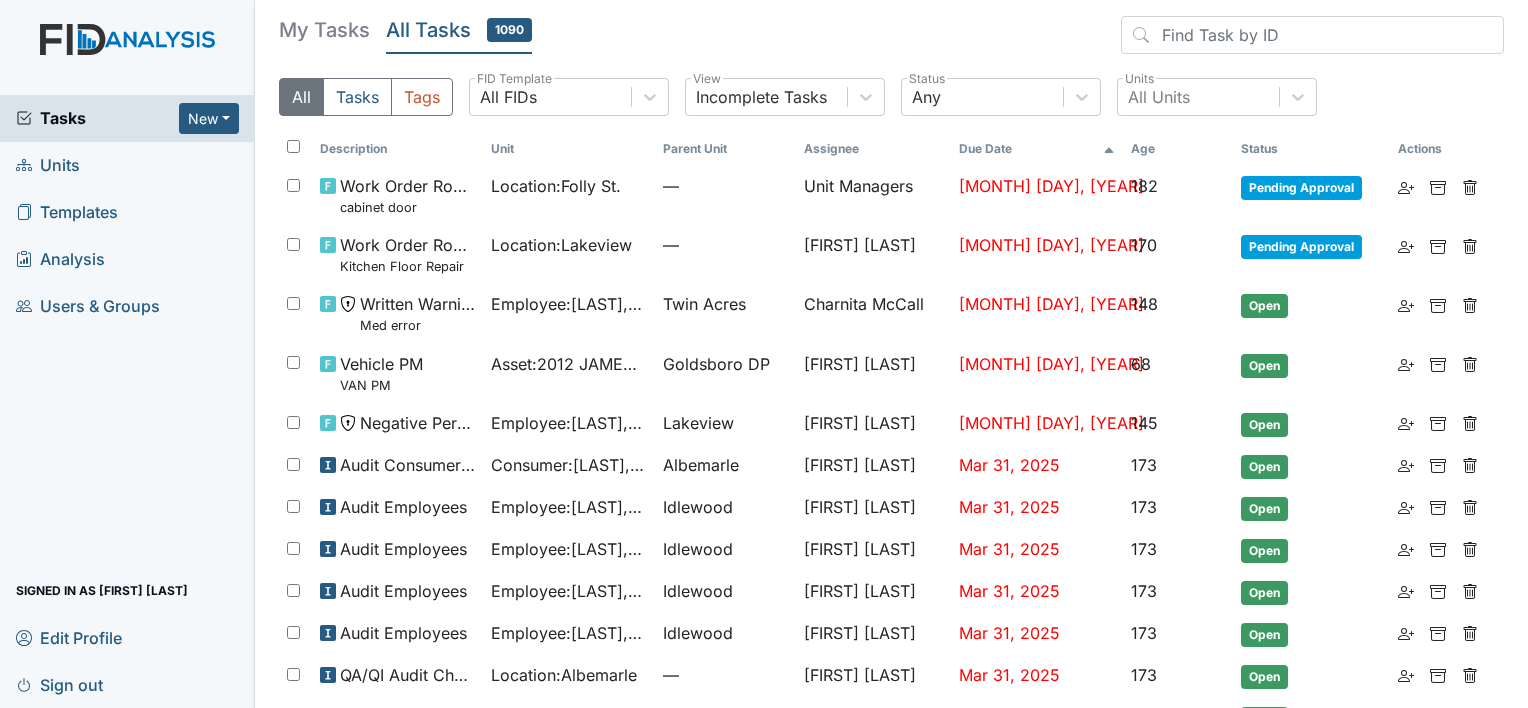 click on "Due Date" at bounding box center [1037, 149] 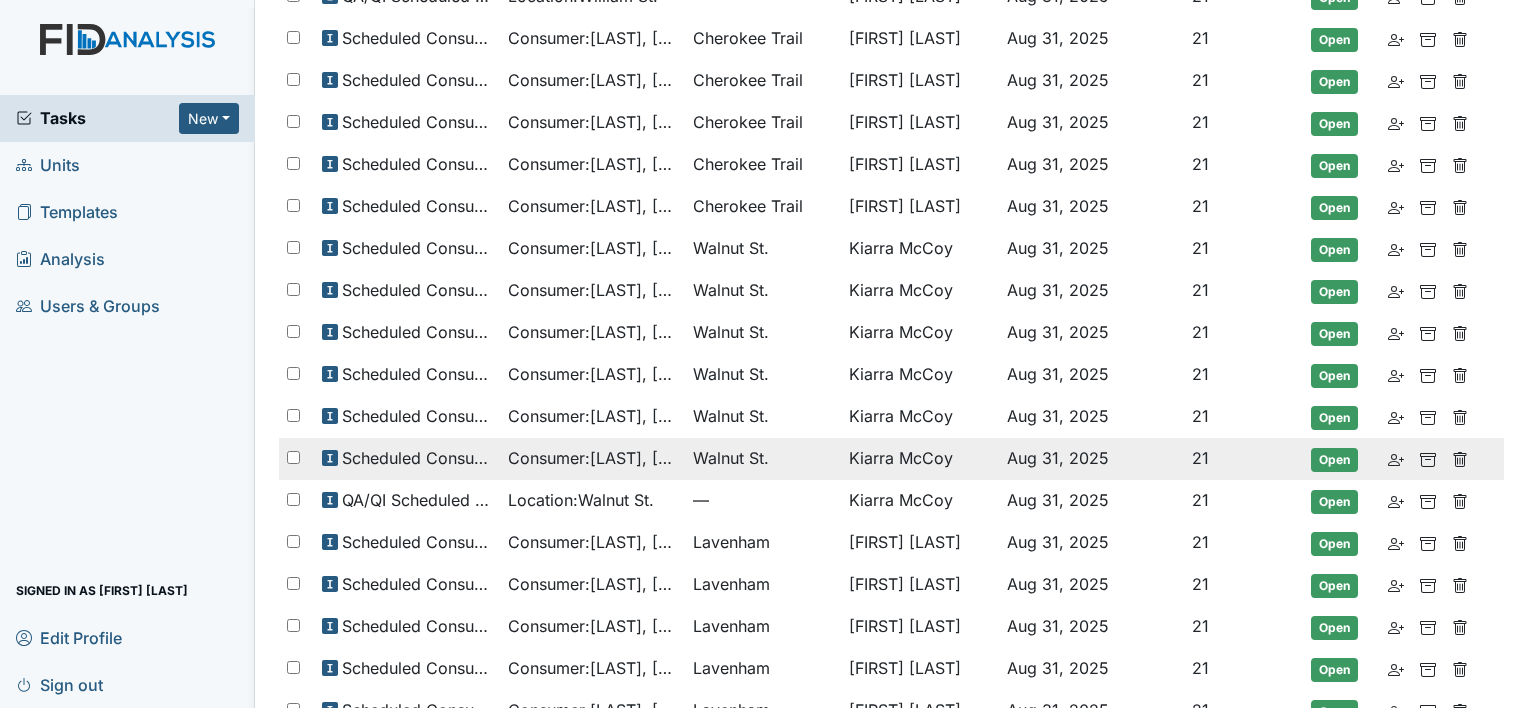 scroll, scrollTop: 780, scrollLeft: 0, axis: vertical 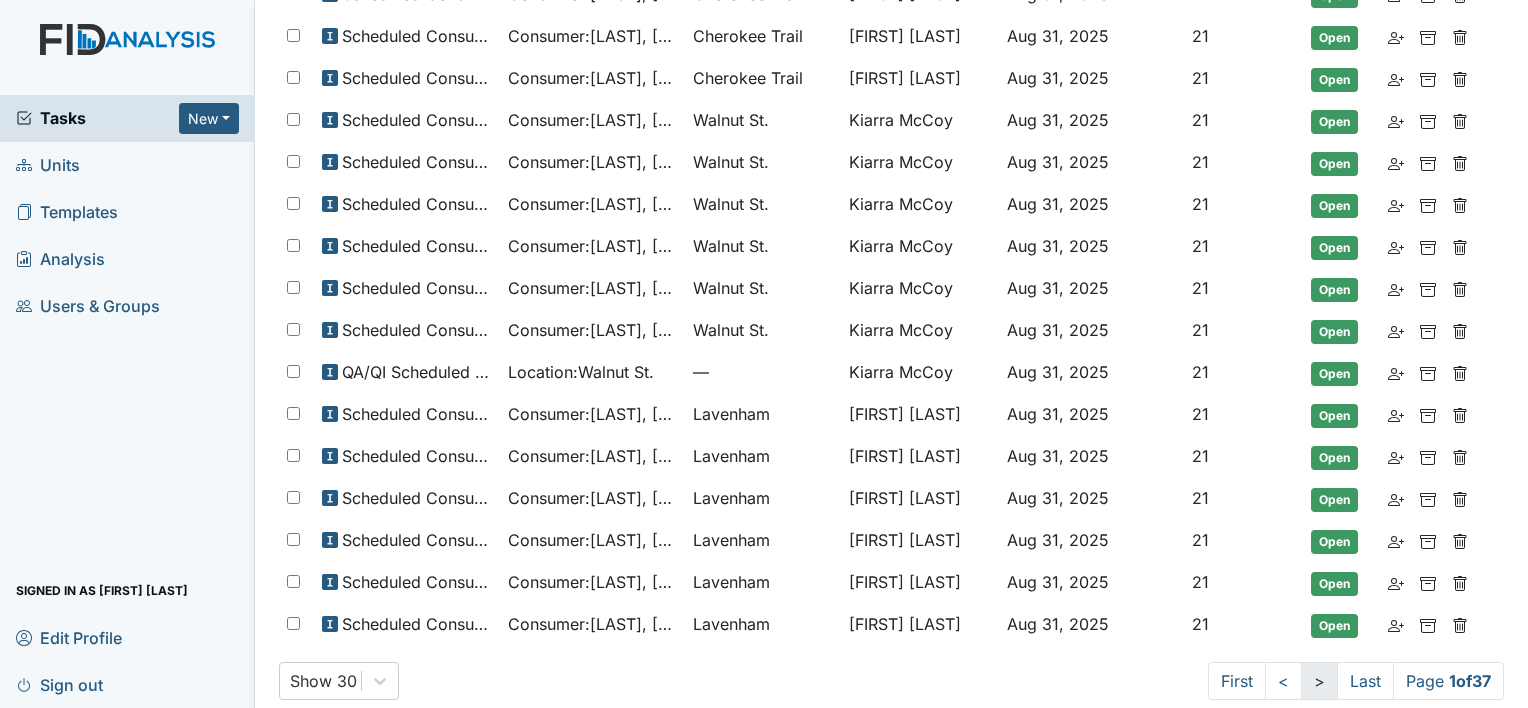 click on ">" at bounding box center (1319, 681) 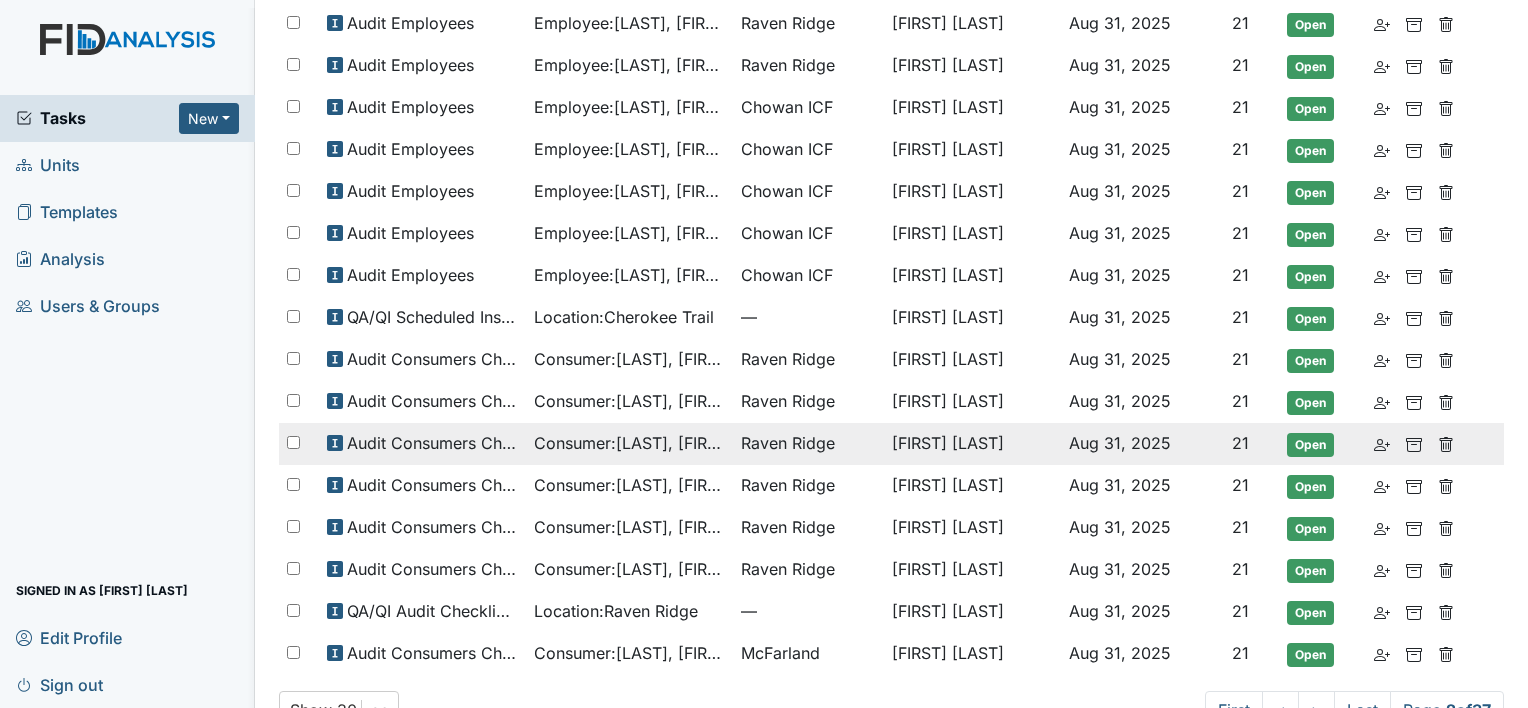 scroll, scrollTop: 780, scrollLeft: 0, axis: vertical 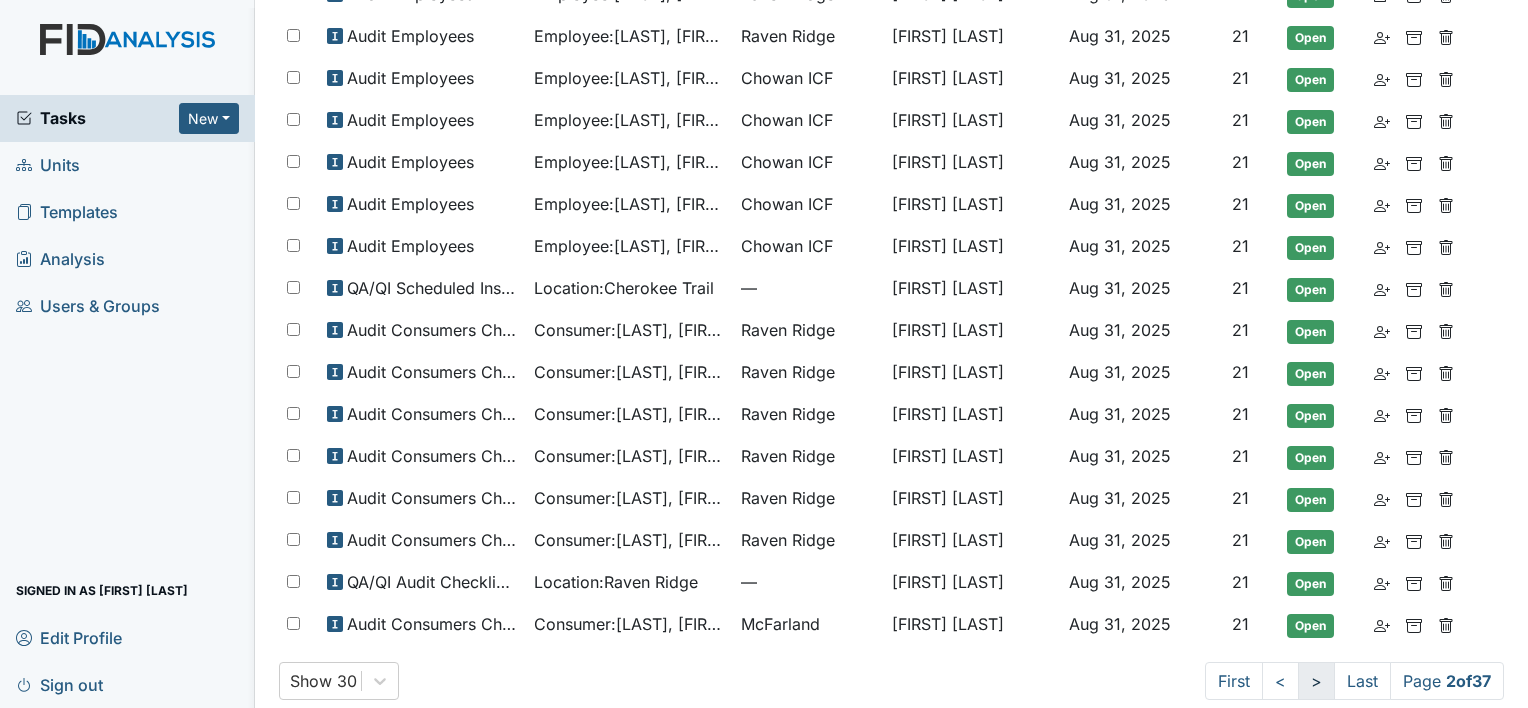 click on ">" at bounding box center [1316, 681] 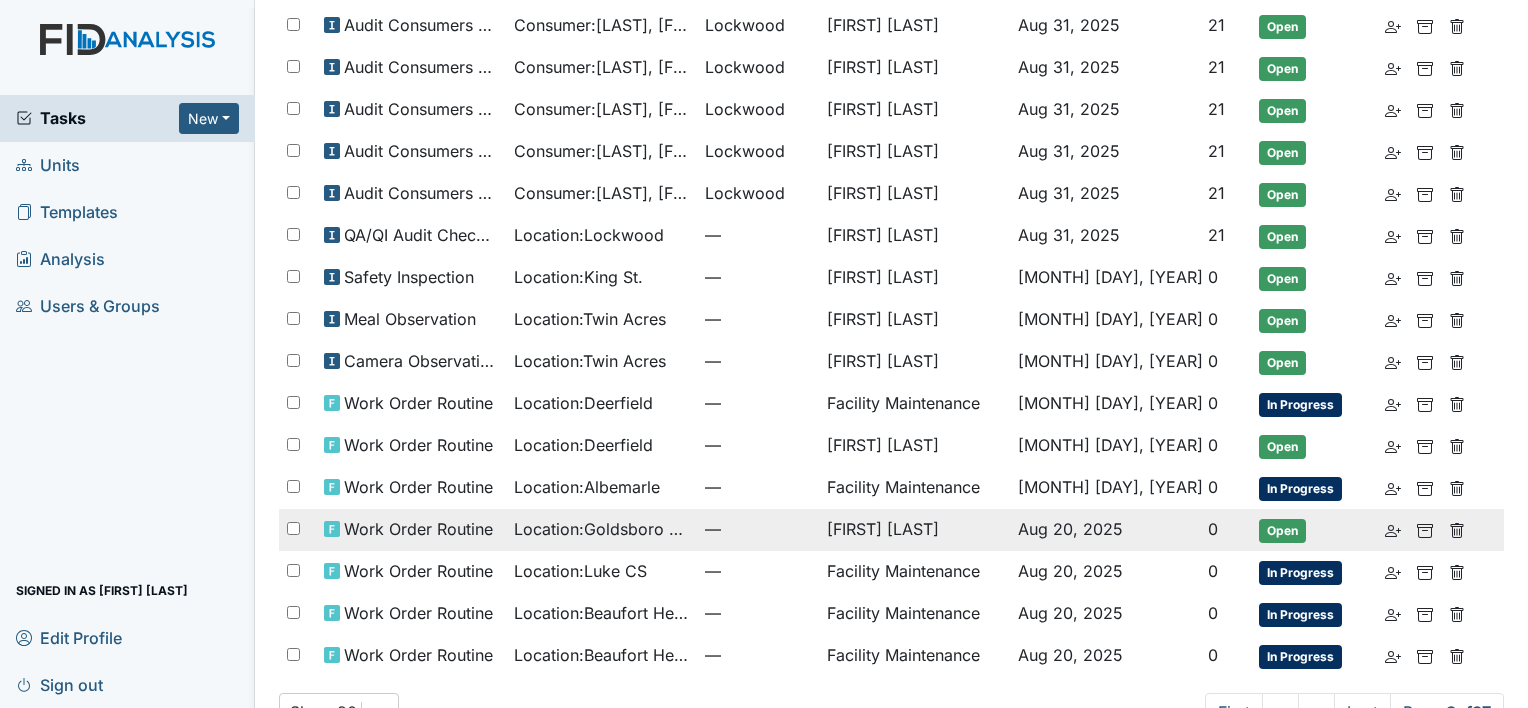 scroll, scrollTop: 780, scrollLeft: 0, axis: vertical 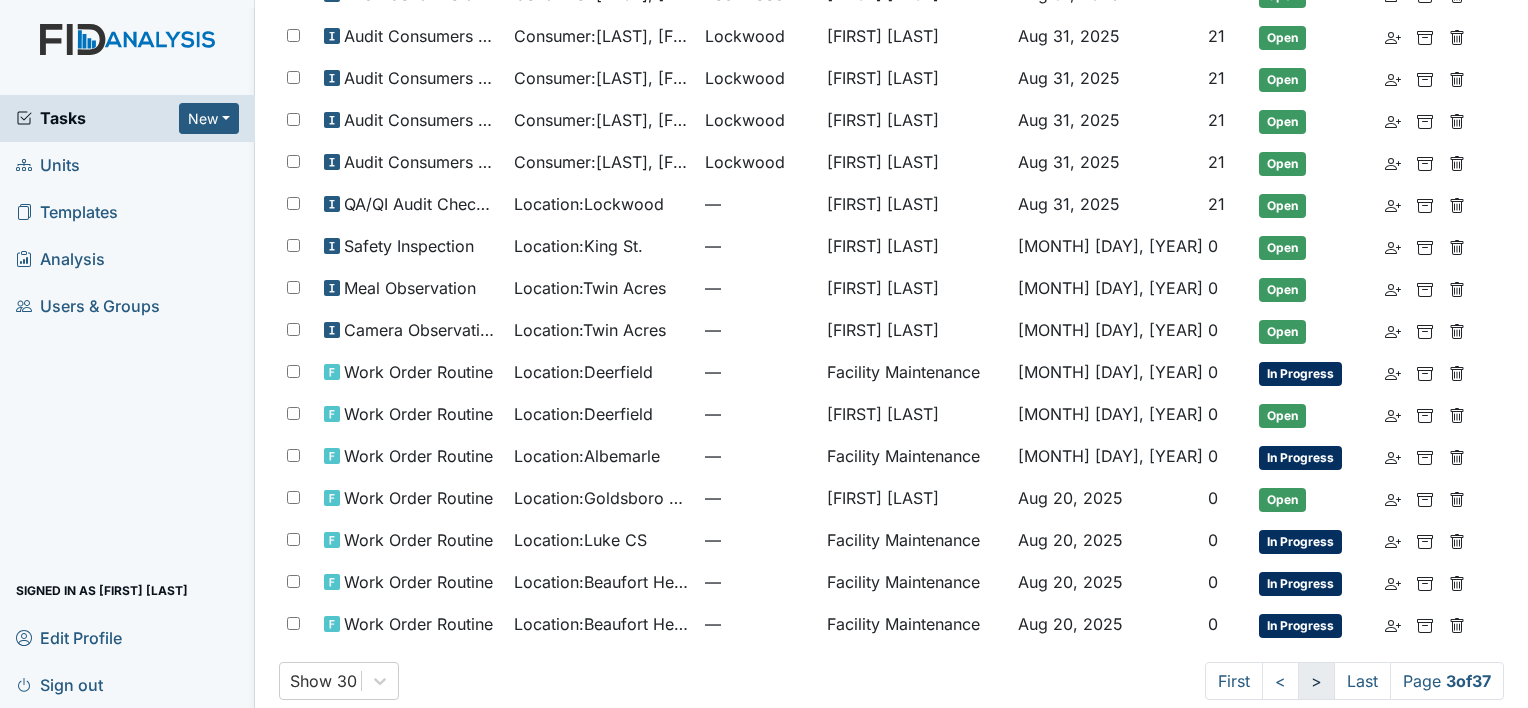 click on ">" at bounding box center [1316, 681] 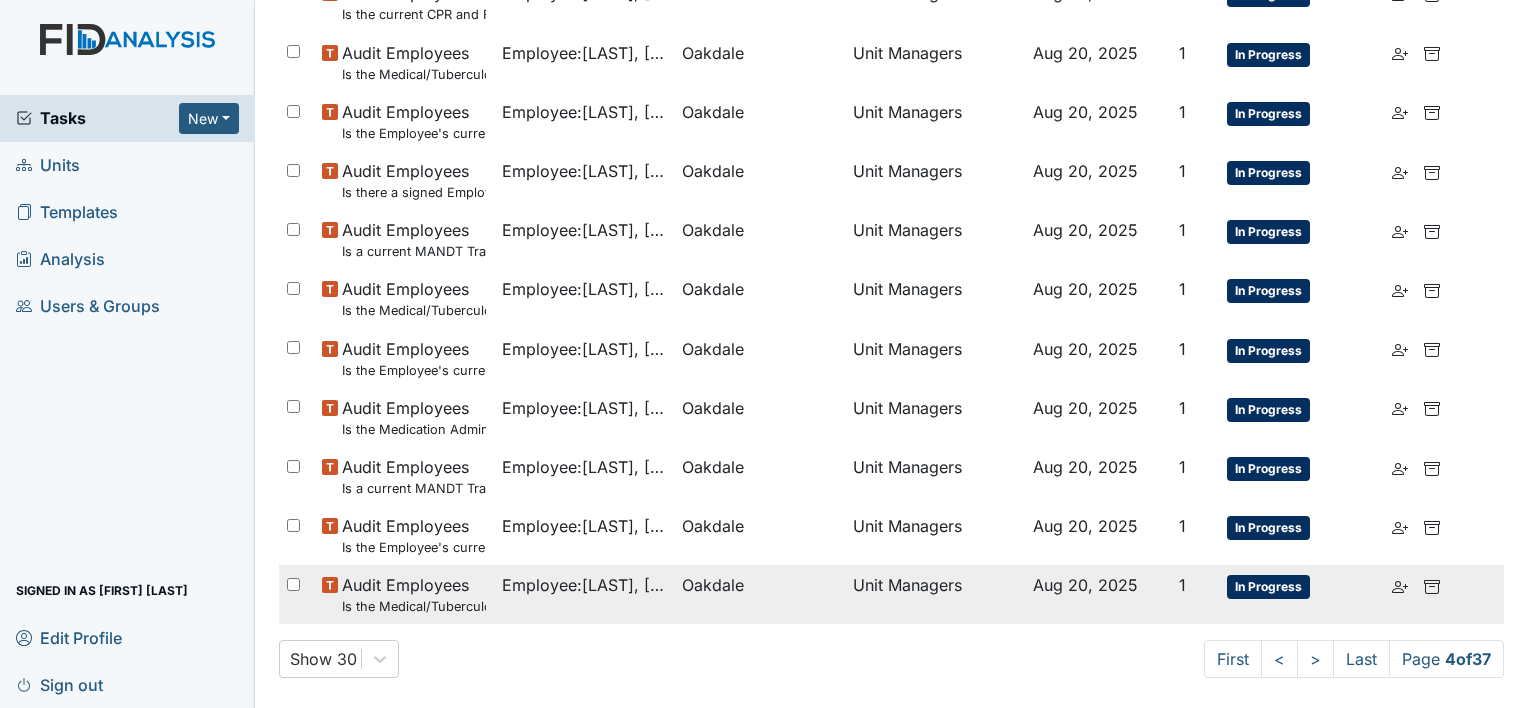 scroll, scrollTop: 1302, scrollLeft: 0, axis: vertical 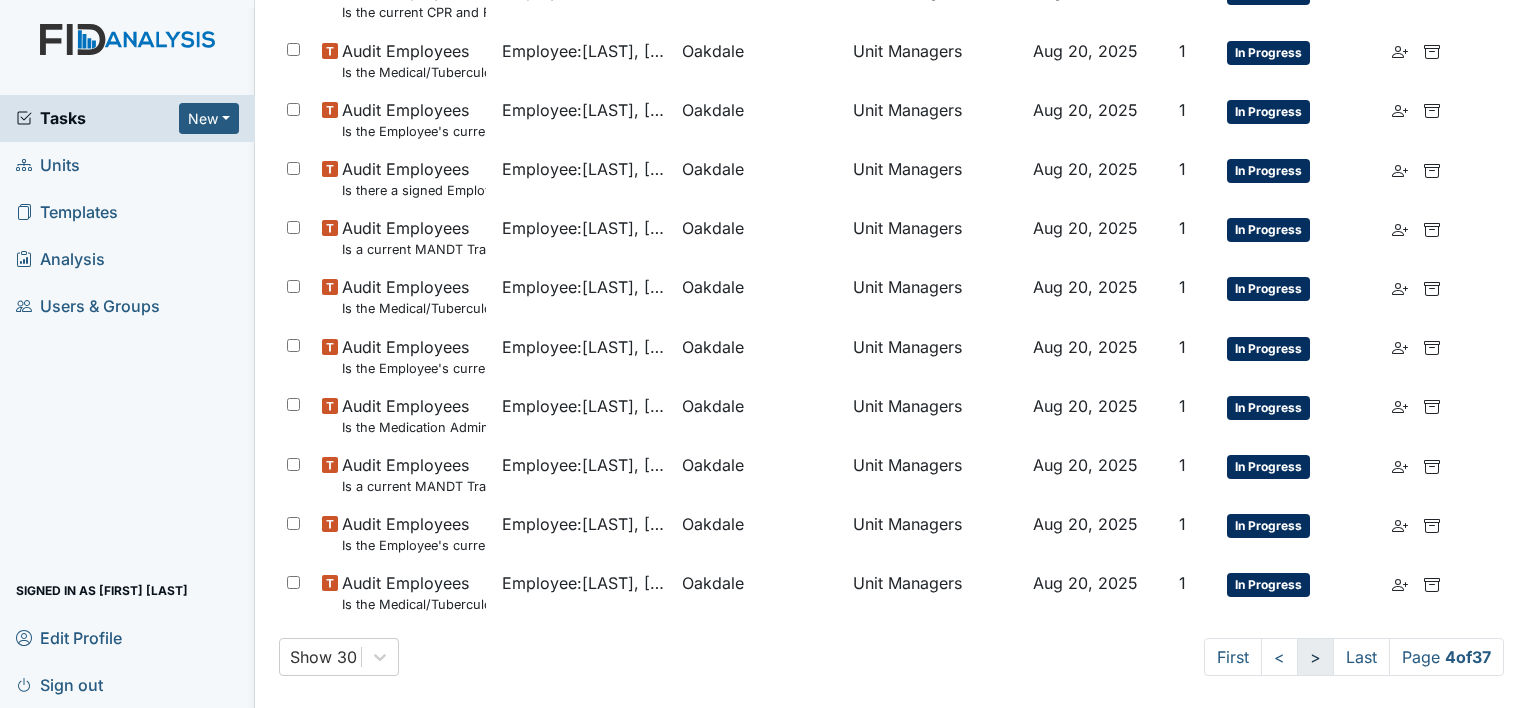 click on ">" at bounding box center [1315, 657] 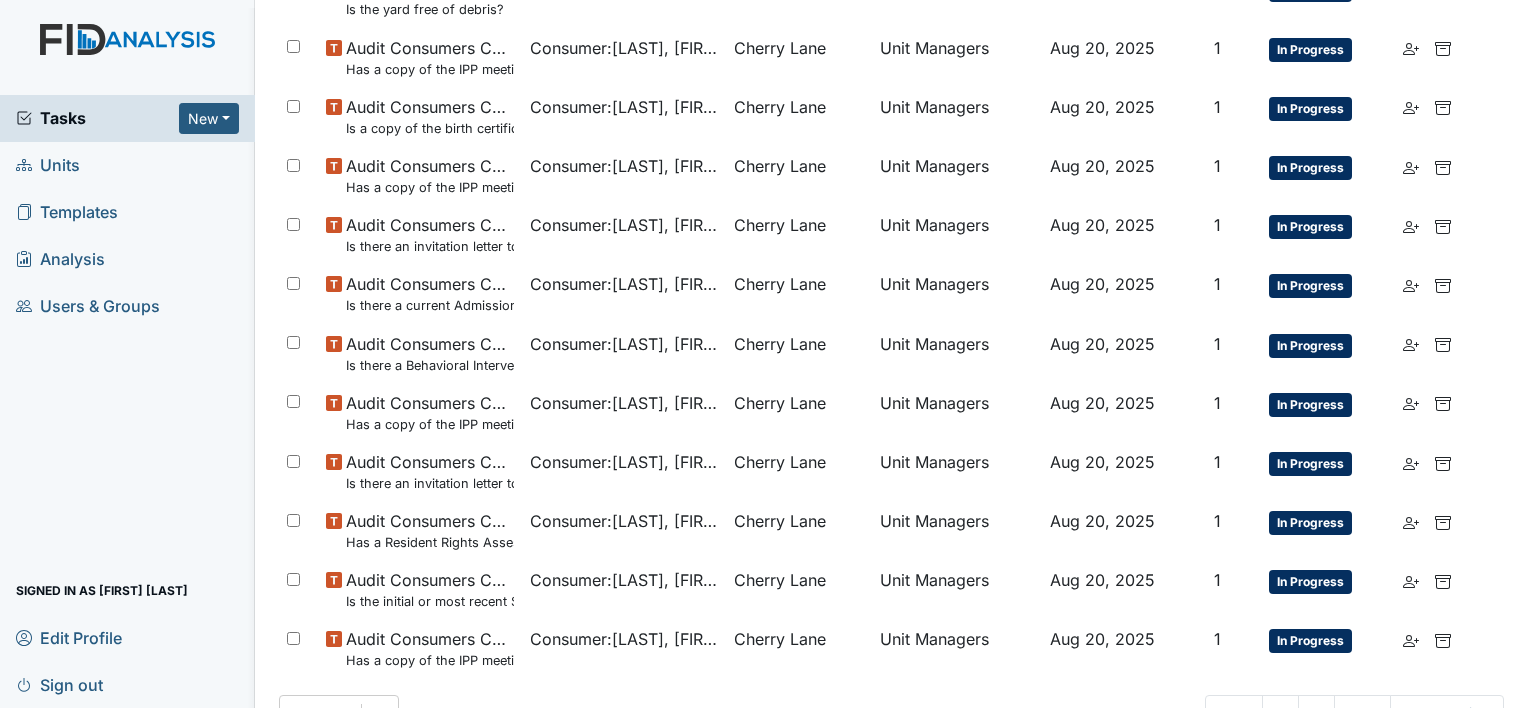 scroll, scrollTop: 1320, scrollLeft: 0, axis: vertical 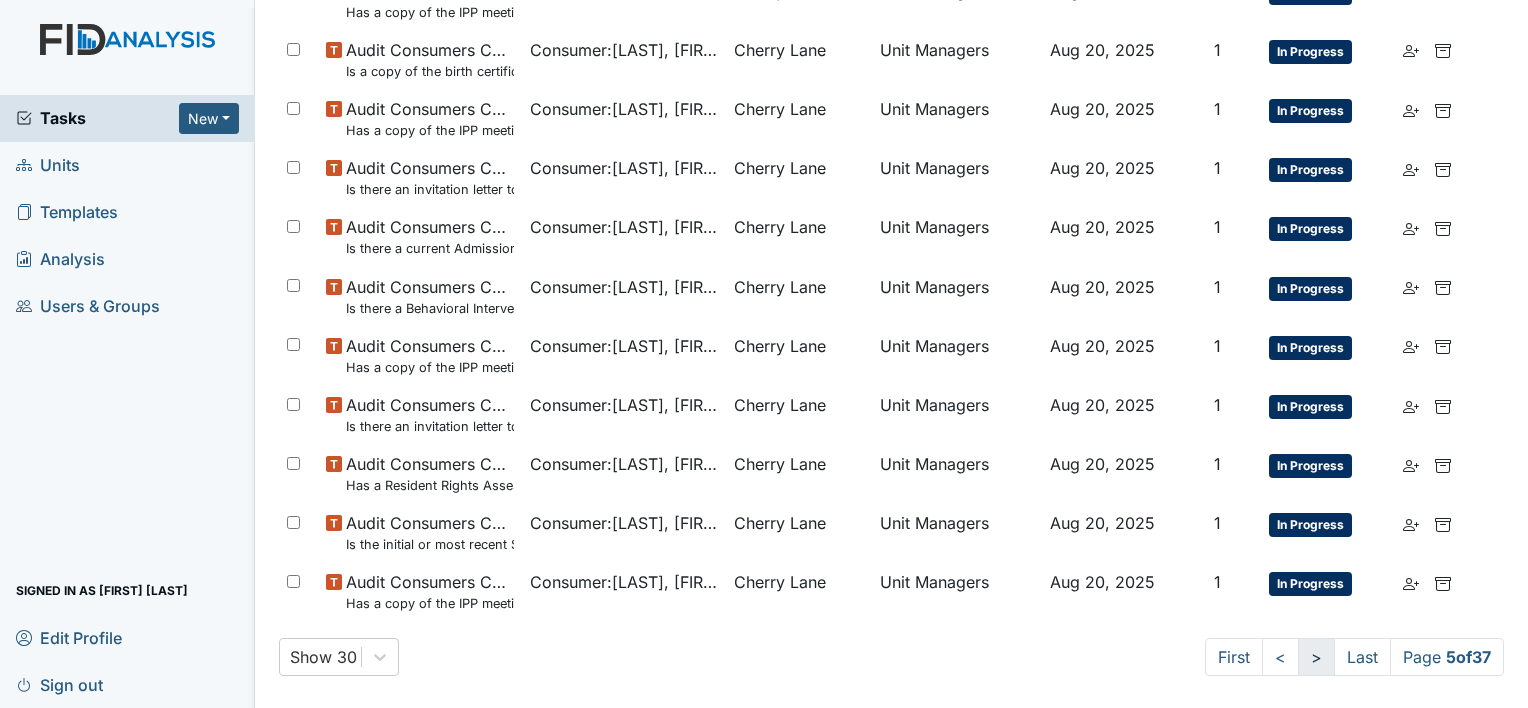 click on ">" at bounding box center [1316, 657] 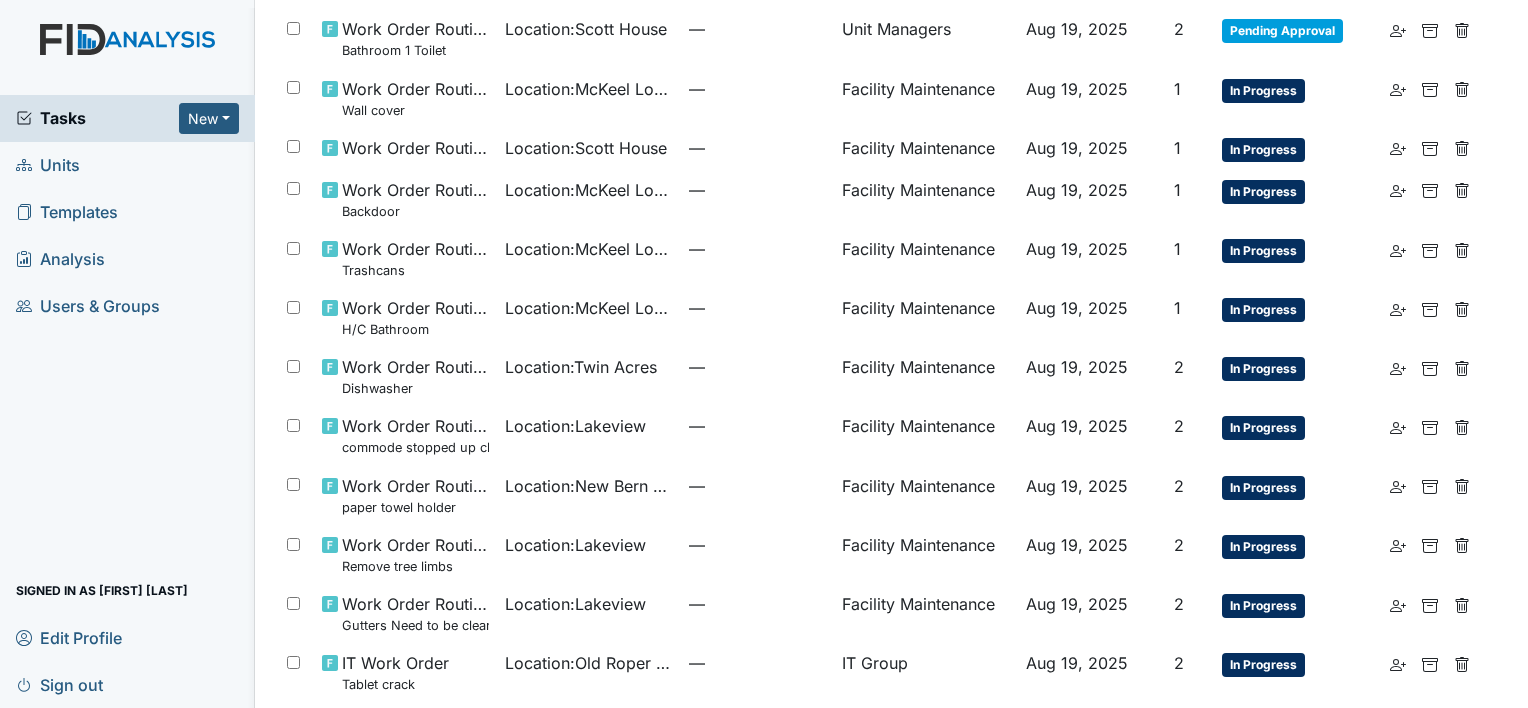scroll, scrollTop: 1140, scrollLeft: 0, axis: vertical 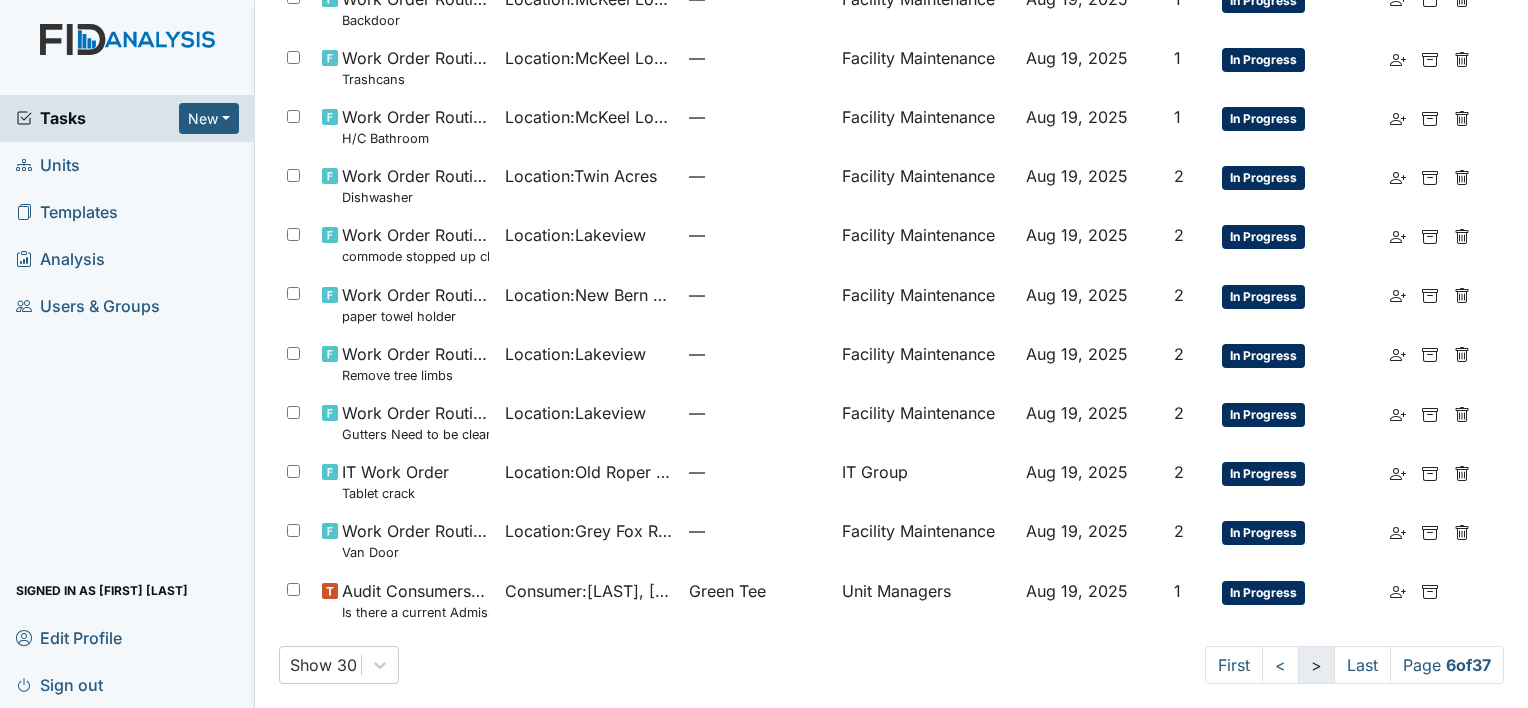 click on ">" at bounding box center [1316, 665] 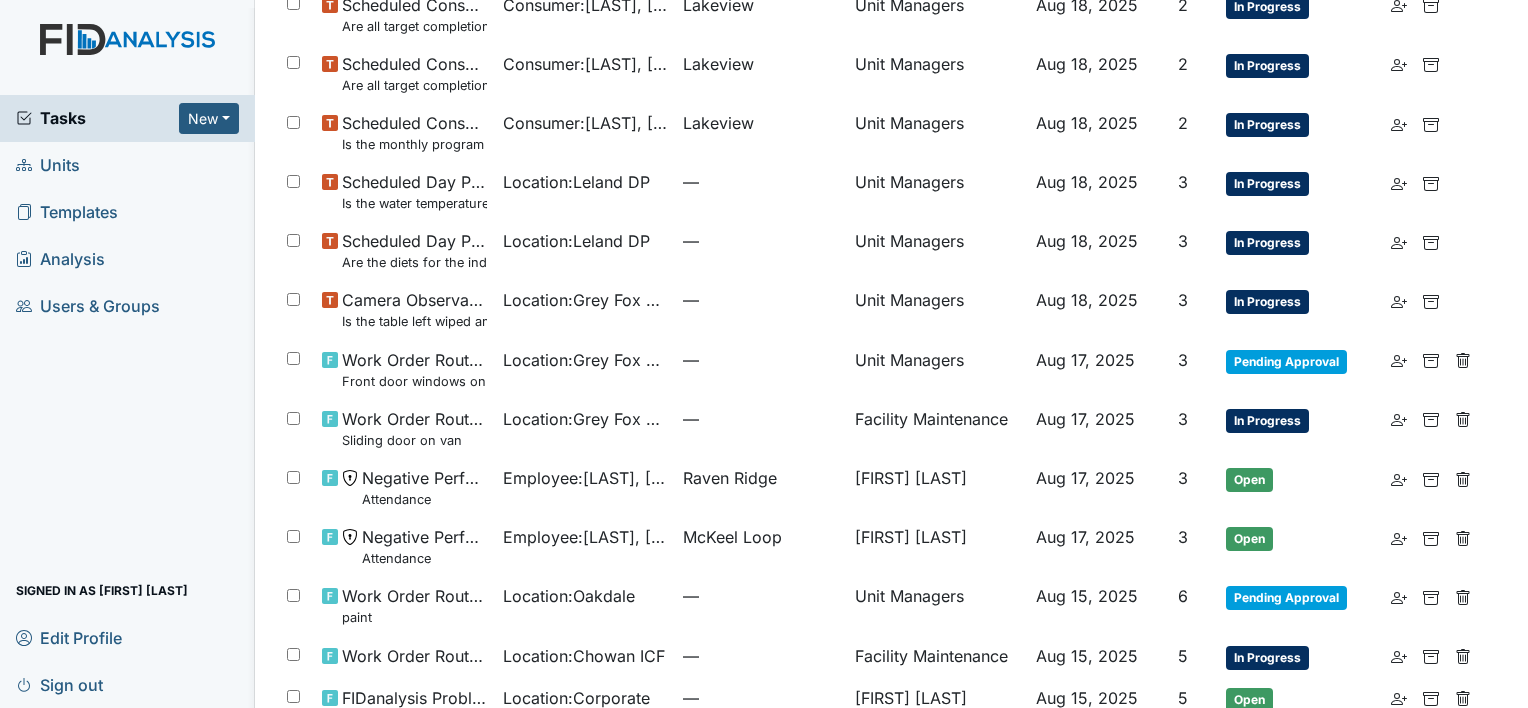 scroll, scrollTop: 1176, scrollLeft: 0, axis: vertical 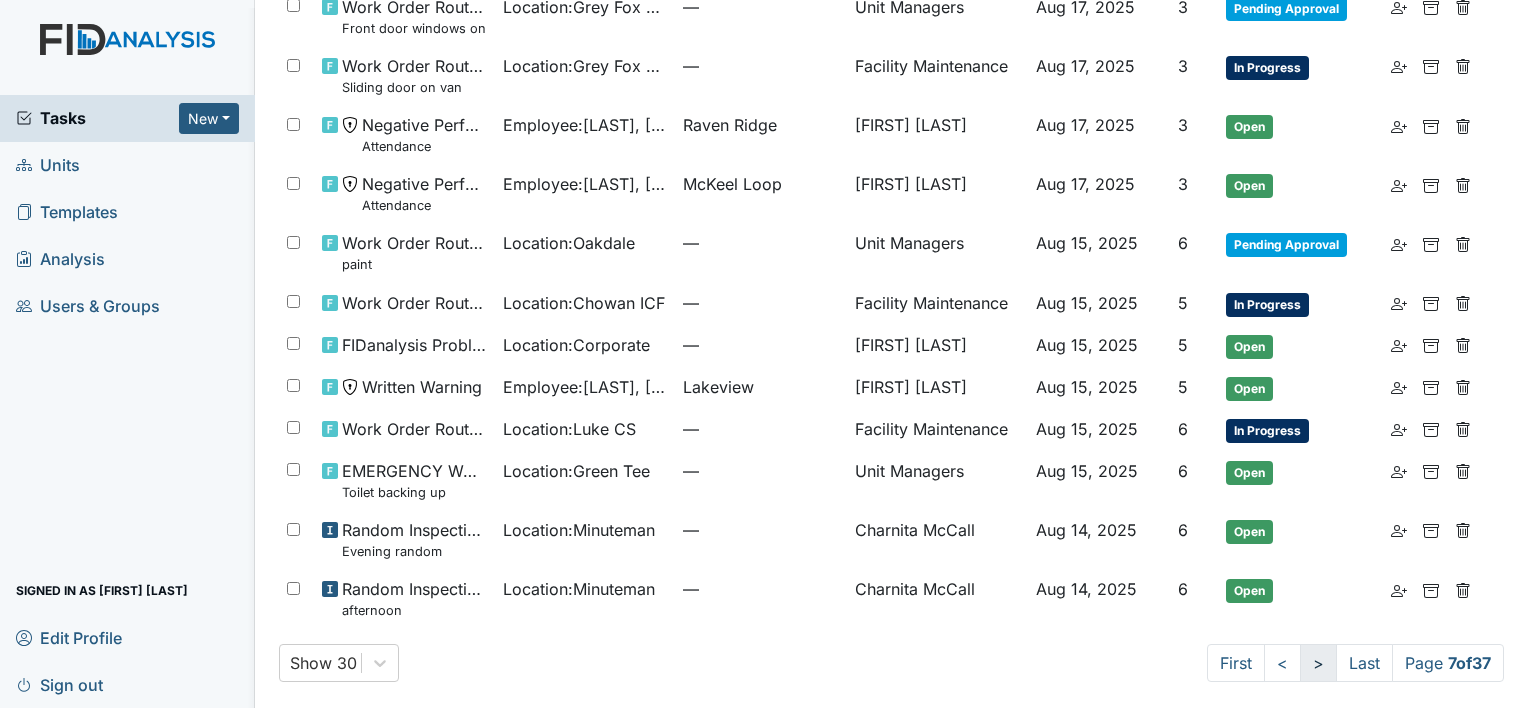 click on ">" at bounding box center (1318, 663) 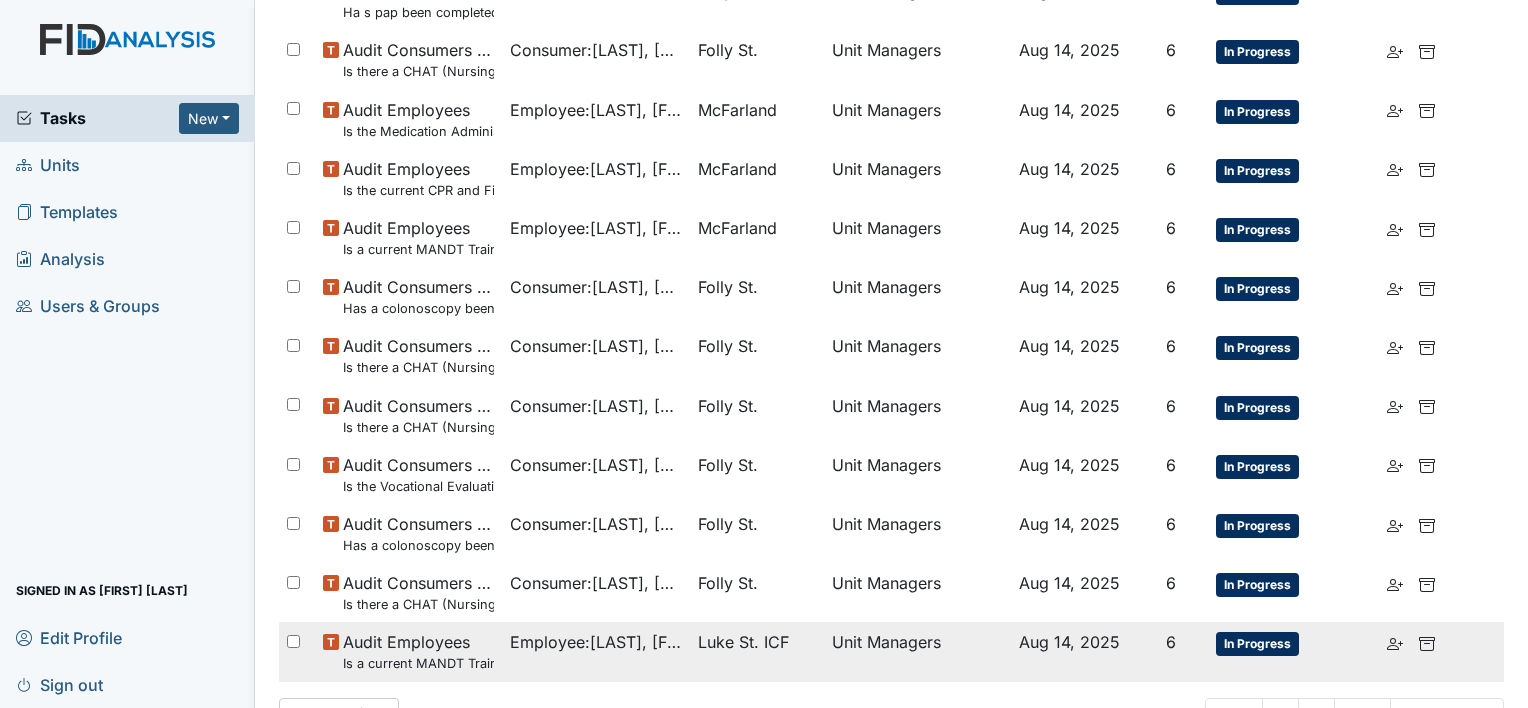 scroll, scrollTop: 1212, scrollLeft: 0, axis: vertical 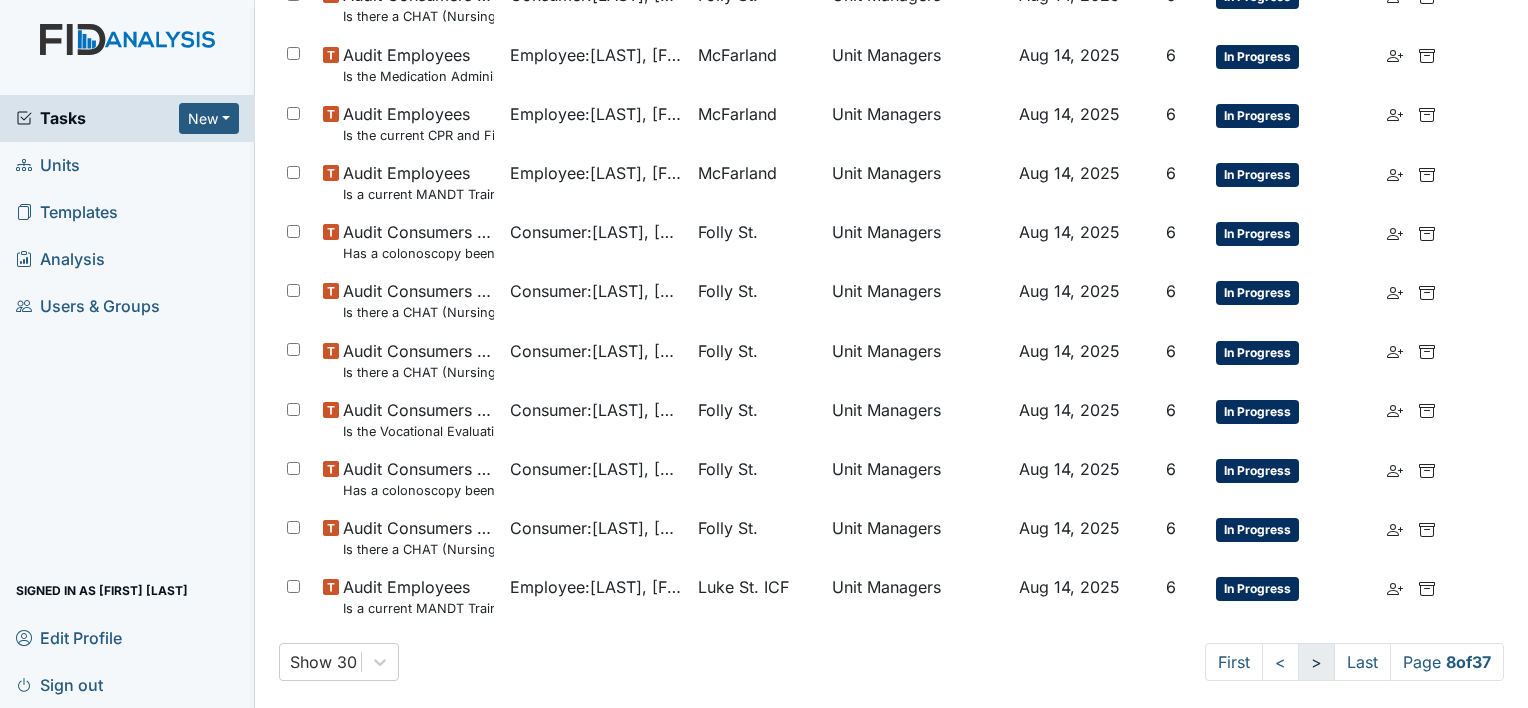 click on ">" at bounding box center (1316, 662) 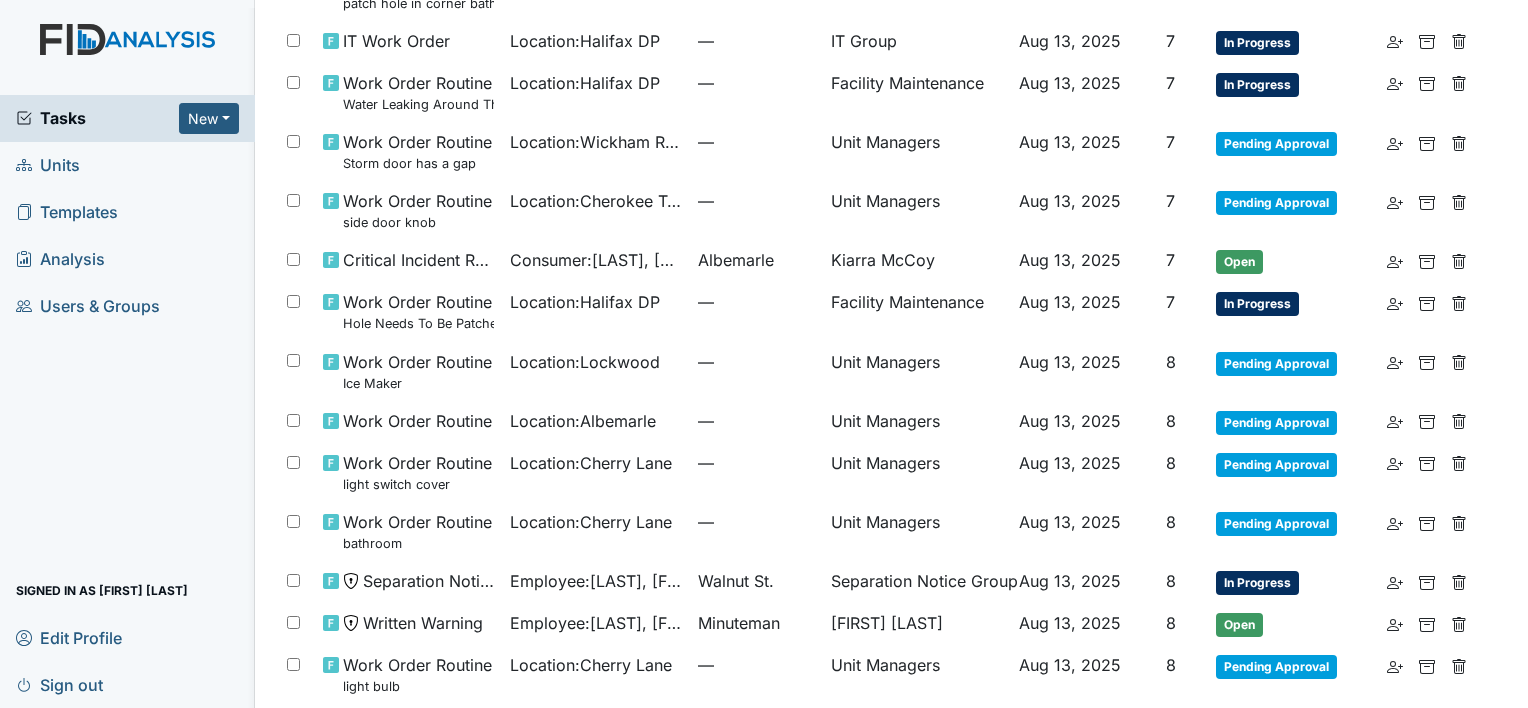 scroll, scrollTop: 1212, scrollLeft: 0, axis: vertical 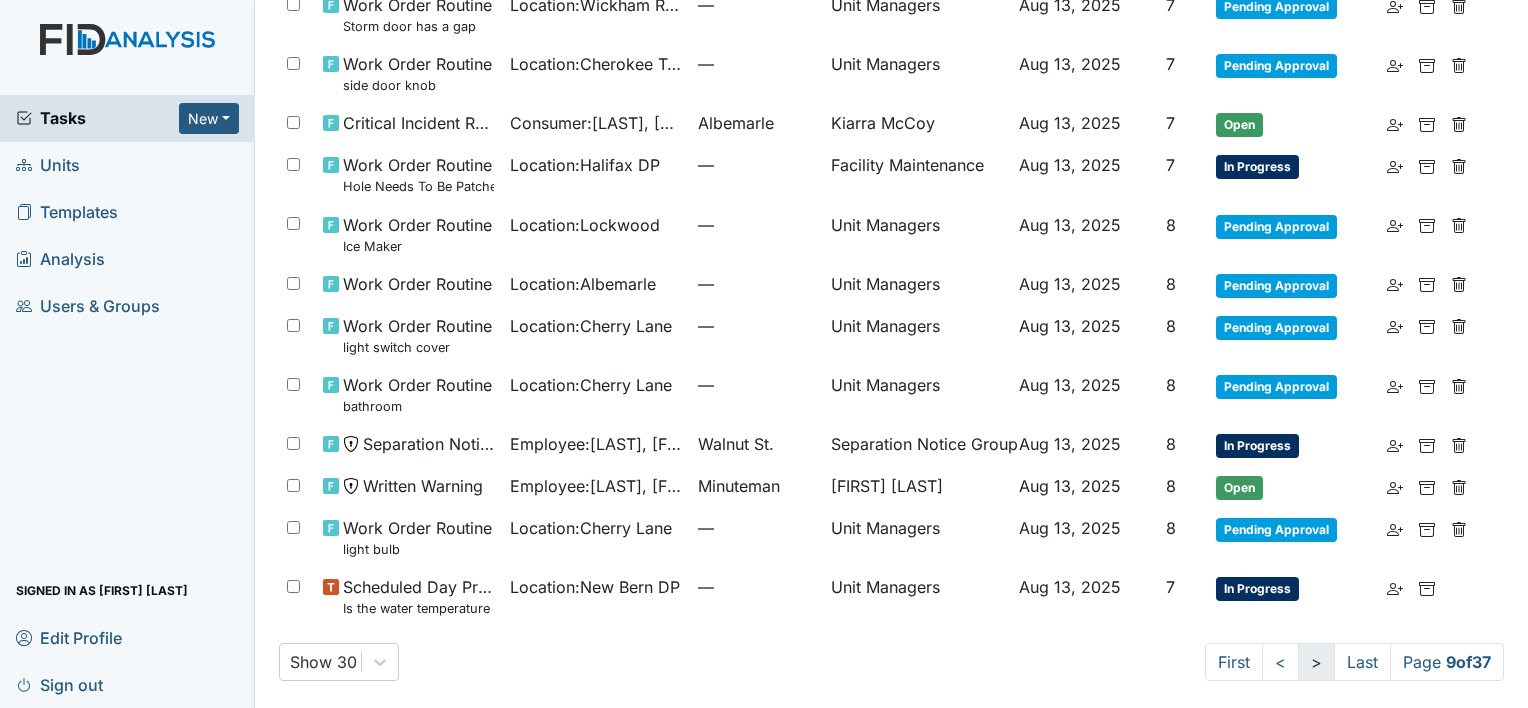 click on ">" at bounding box center [1316, 662] 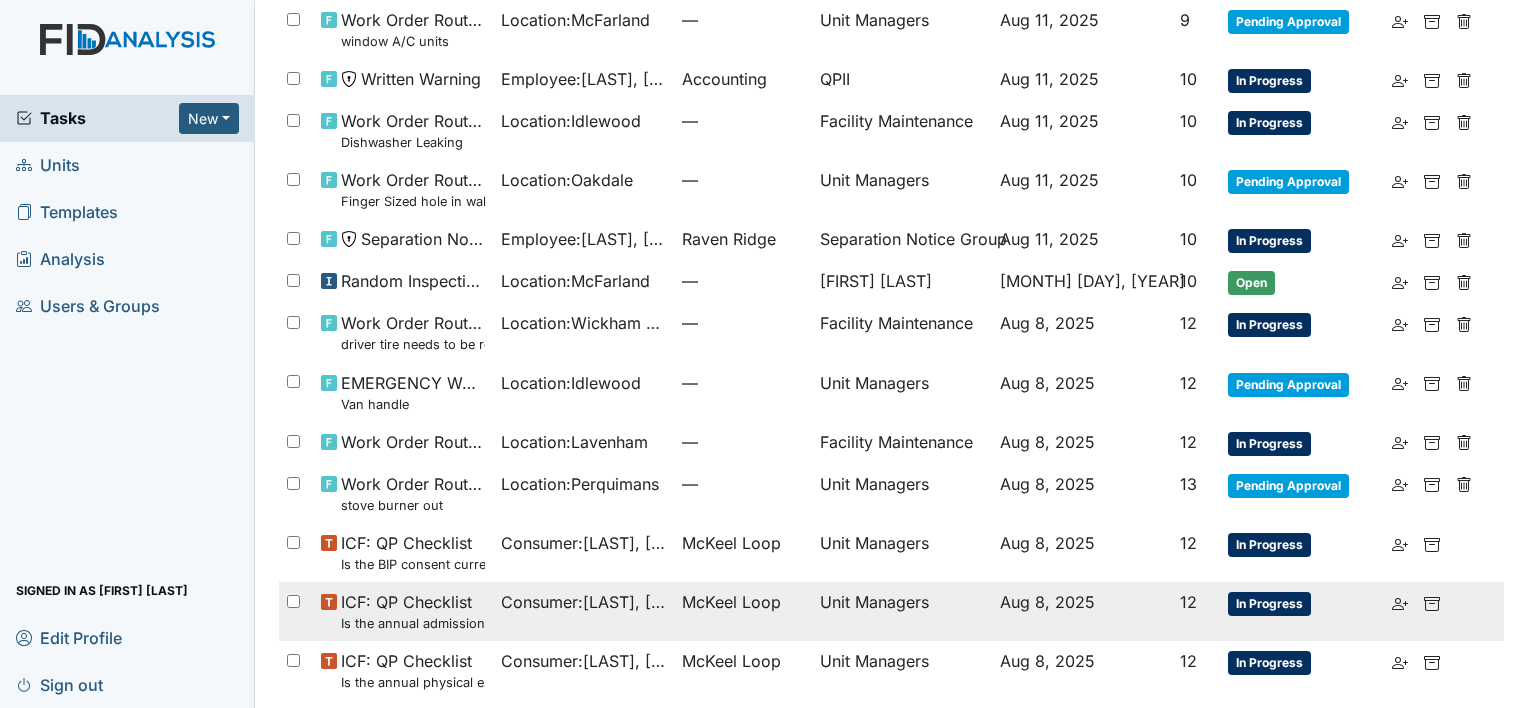 scroll, scrollTop: 1230, scrollLeft: 0, axis: vertical 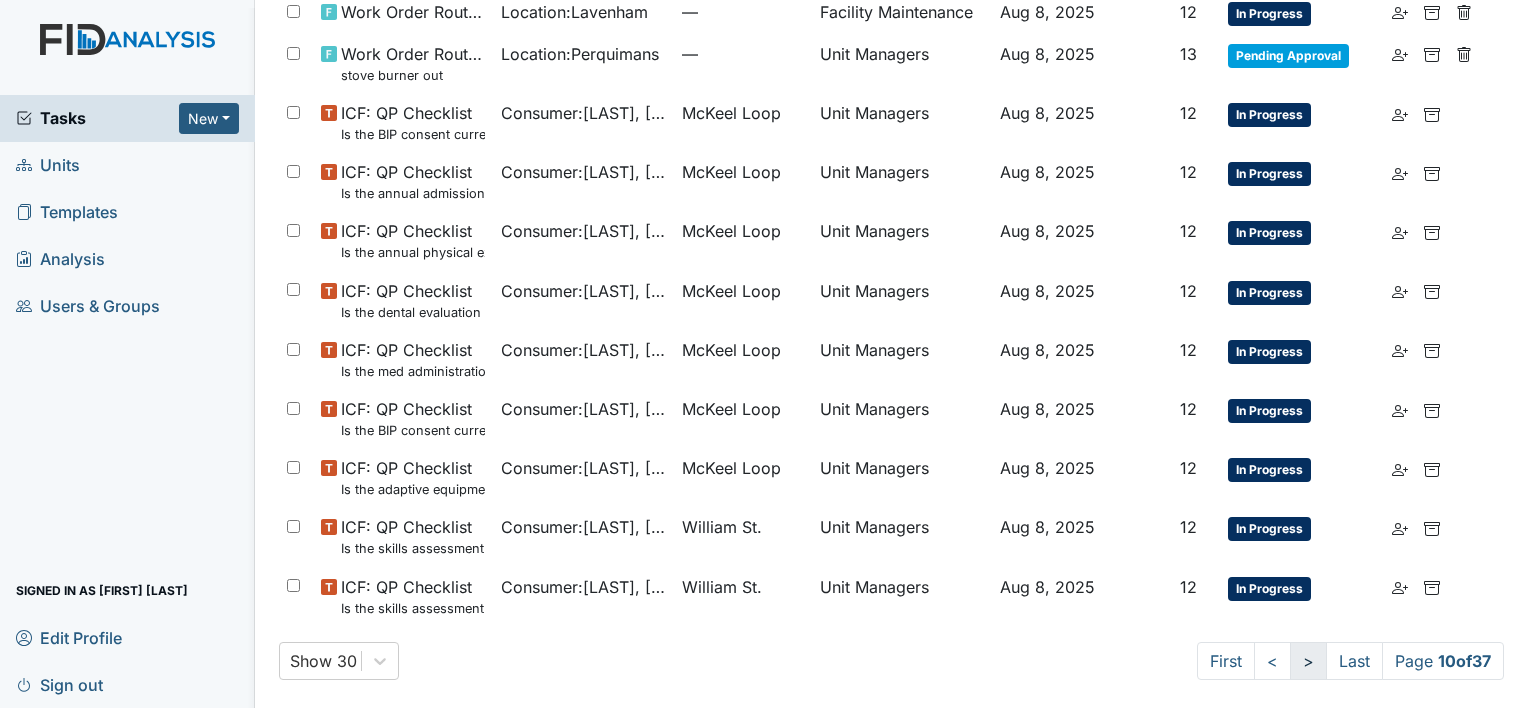click on ">" at bounding box center [1308, 661] 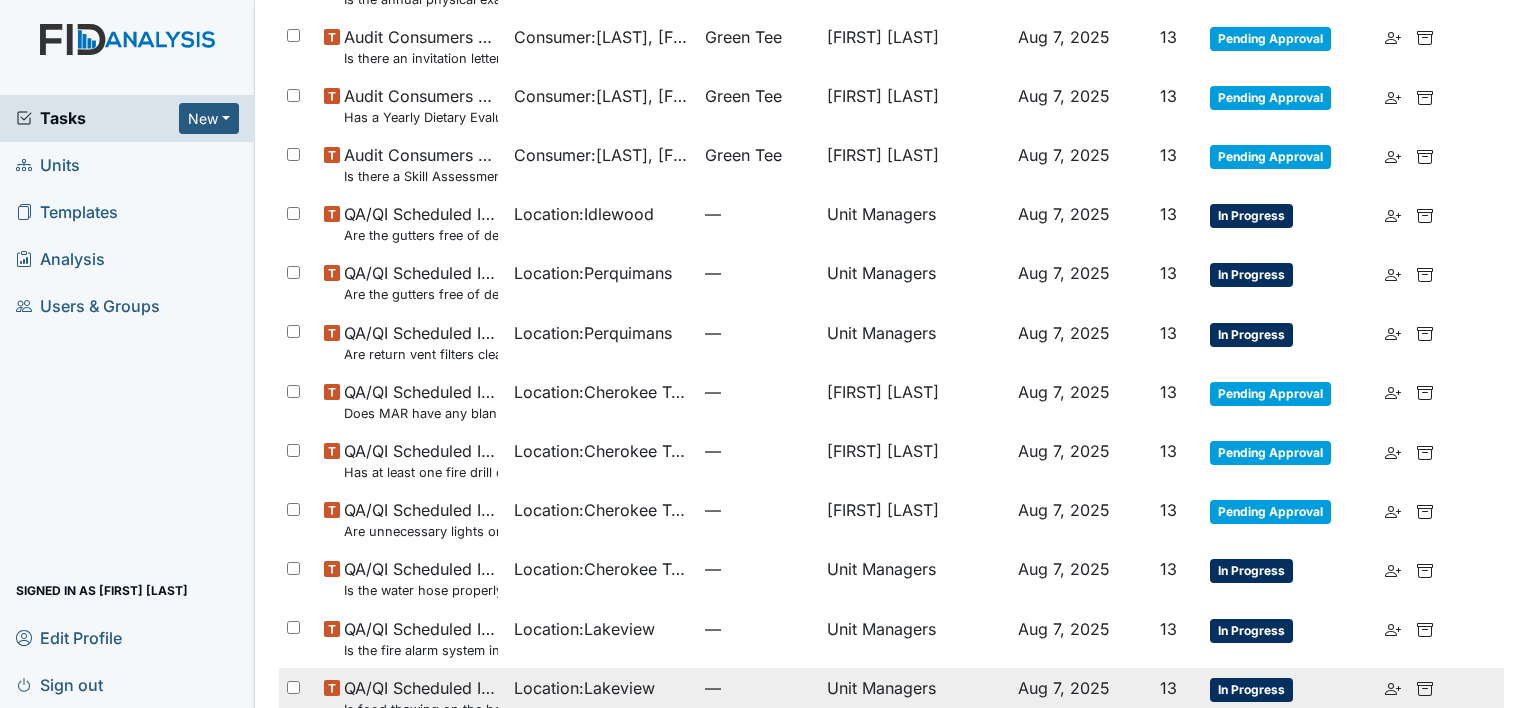 scroll, scrollTop: 1266, scrollLeft: 0, axis: vertical 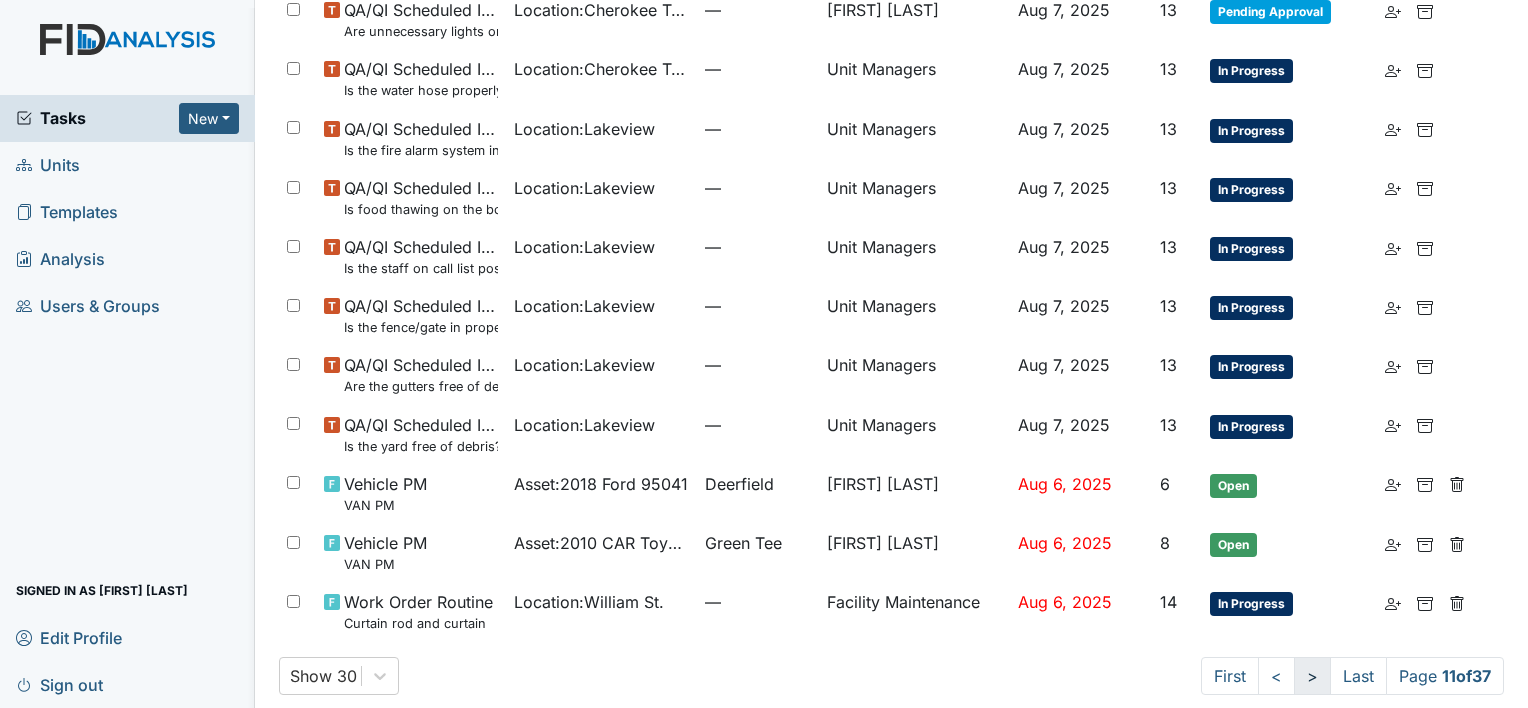 click on ">" at bounding box center [1312, 676] 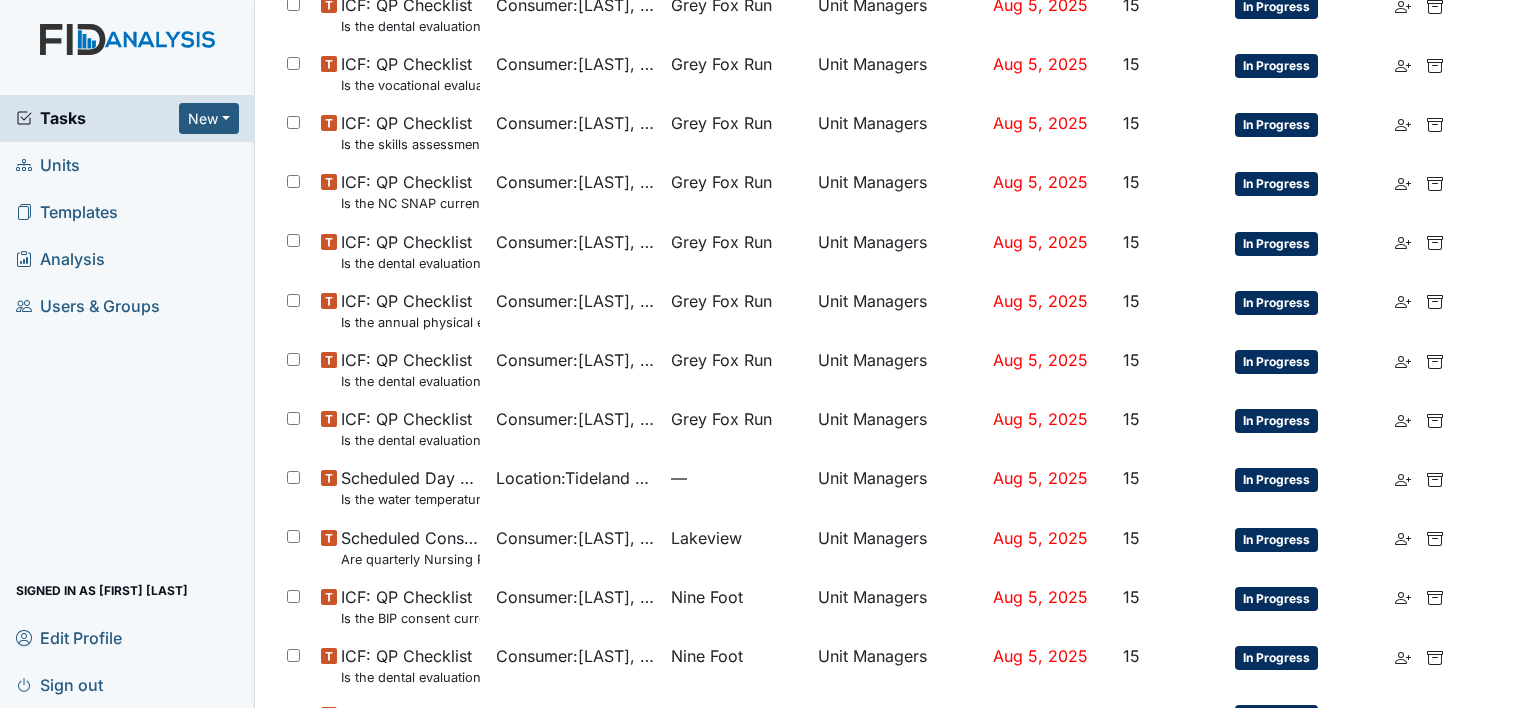 scroll, scrollTop: 1230, scrollLeft: 0, axis: vertical 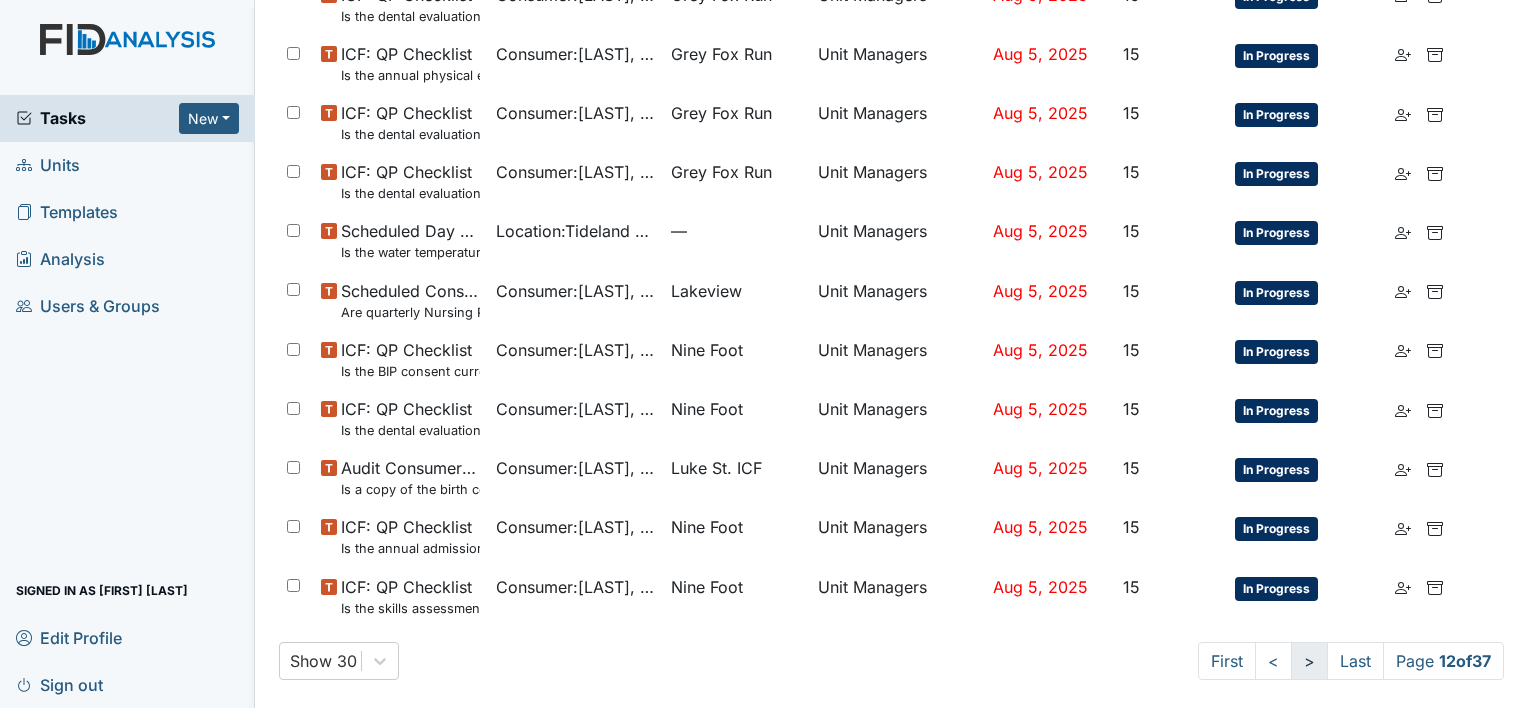 click on ">" at bounding box center [1309, 661] 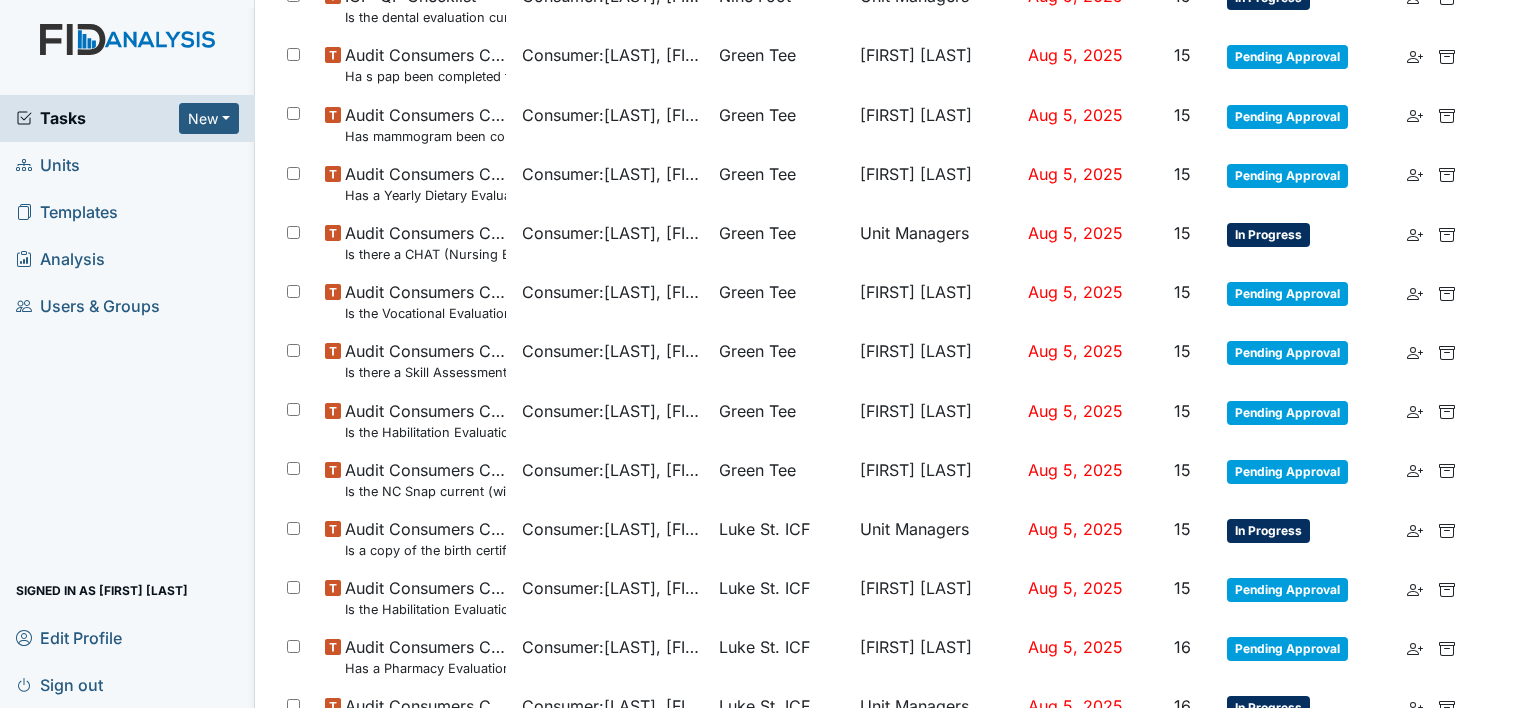 scroll, scrollTop: 1320, scrollLeft: 0, axis: vertical 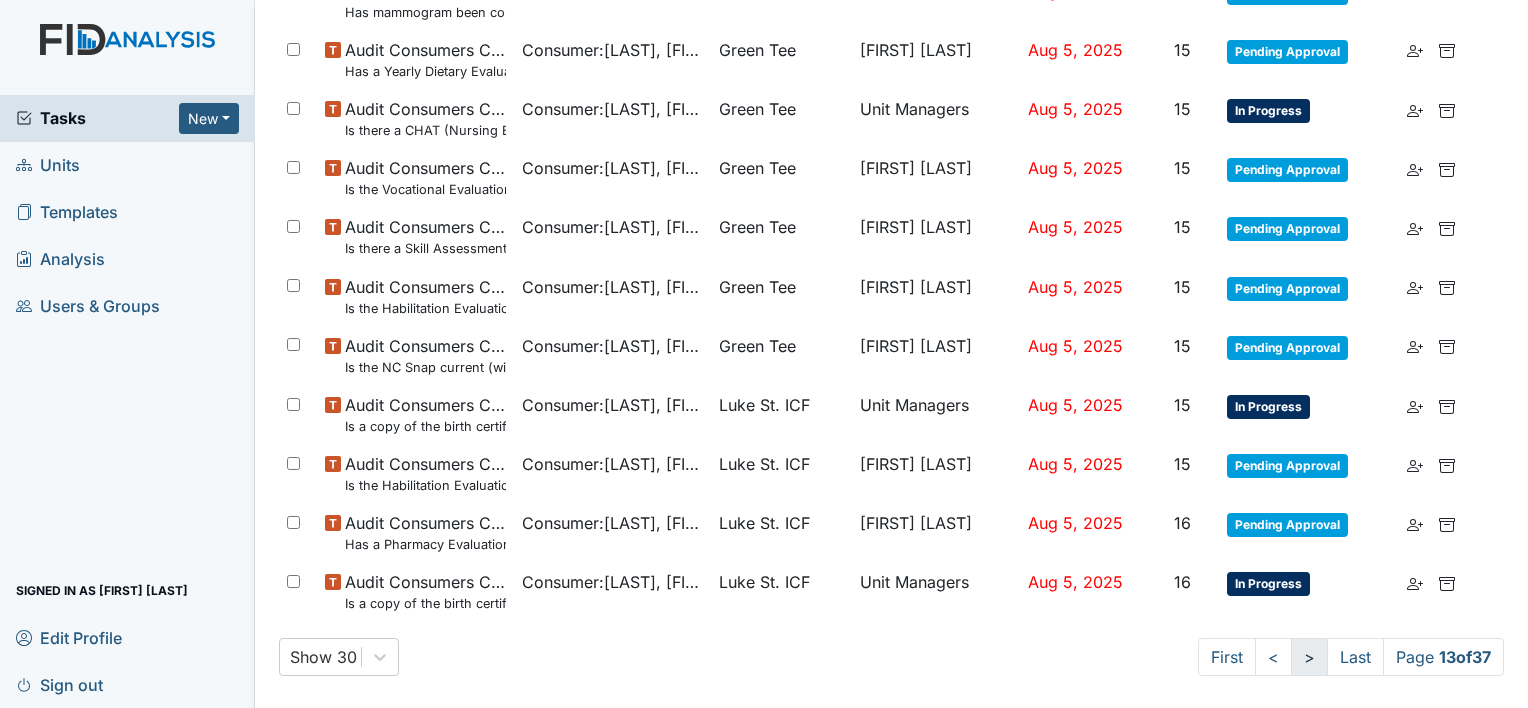 click on ">" at bounding box center [1309, 657] 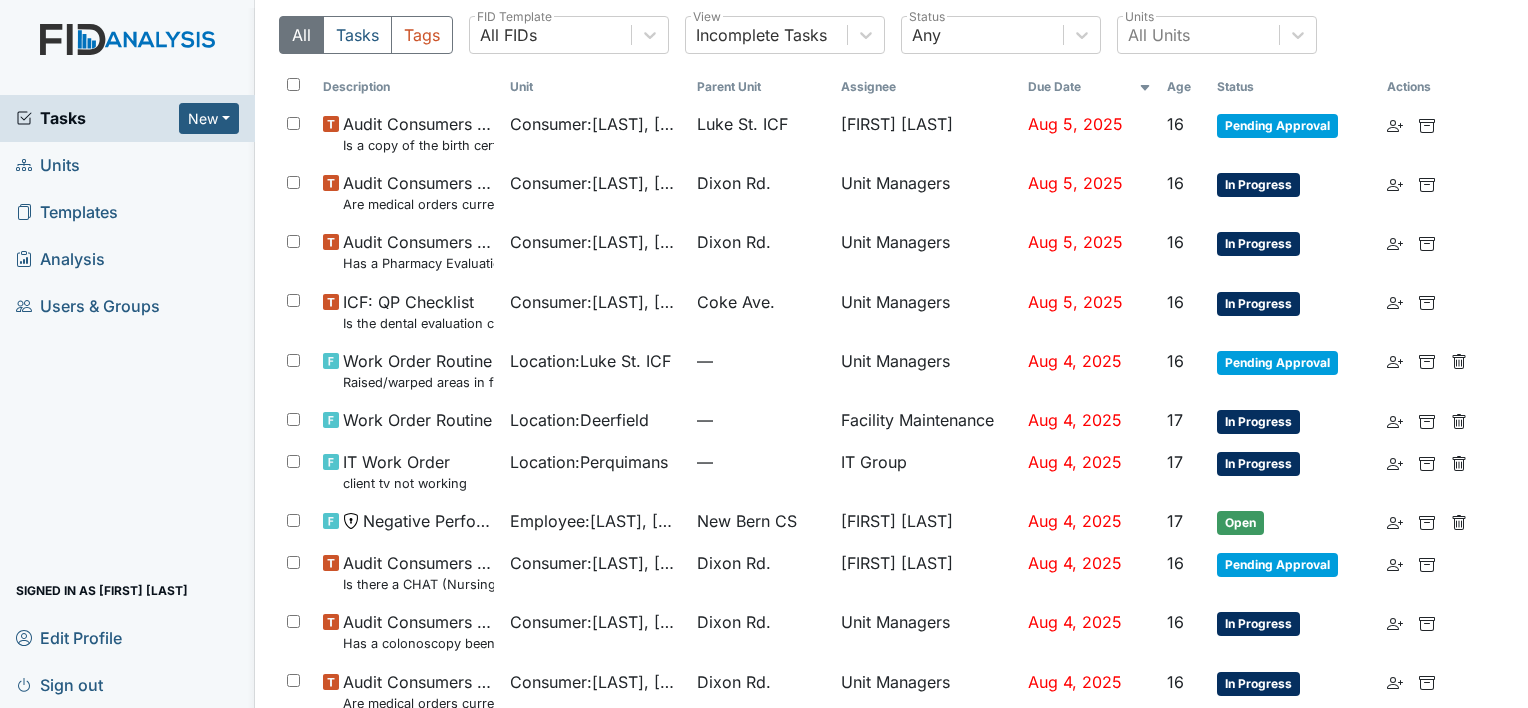 scroll, scrollTop: 0, scrollLeft: 0, axis: both 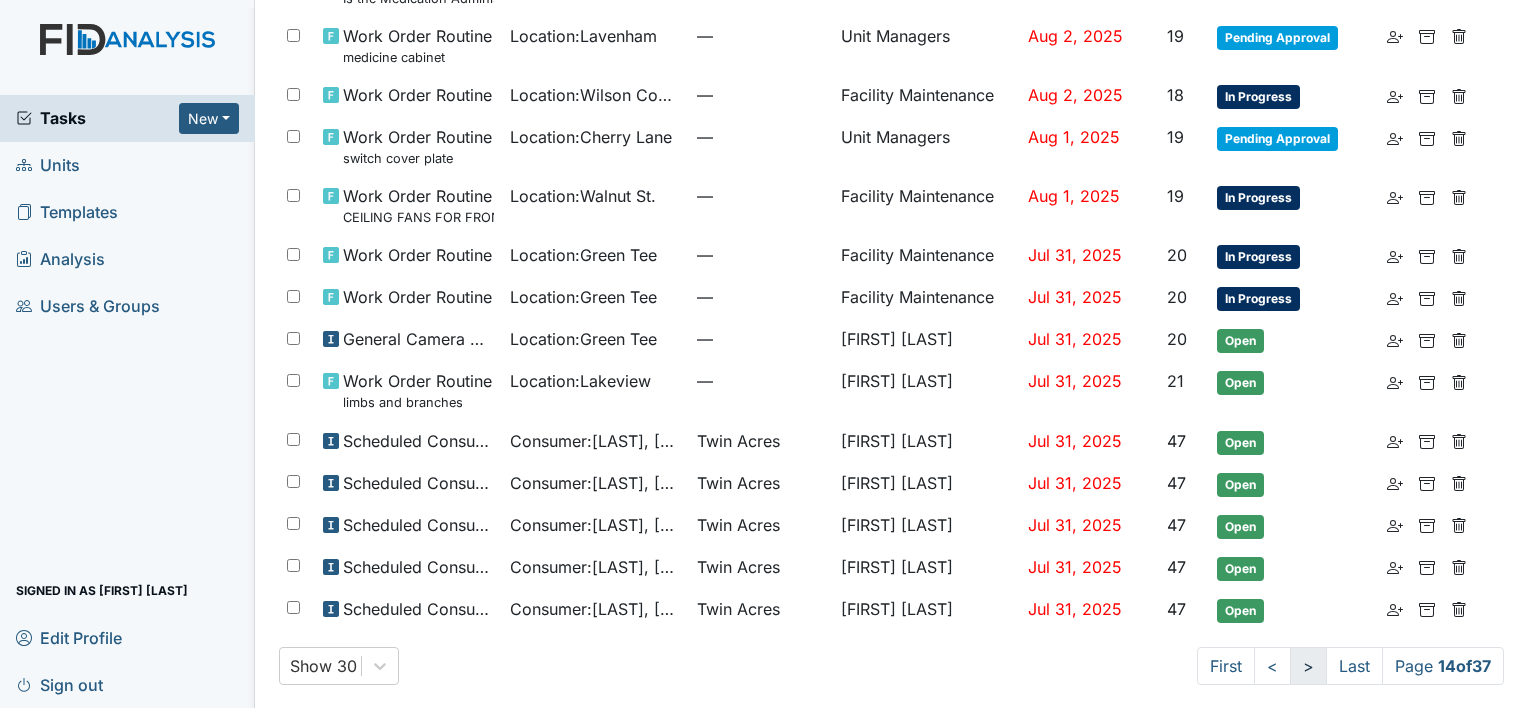 click on ">" at bounding box center (1308, 666) 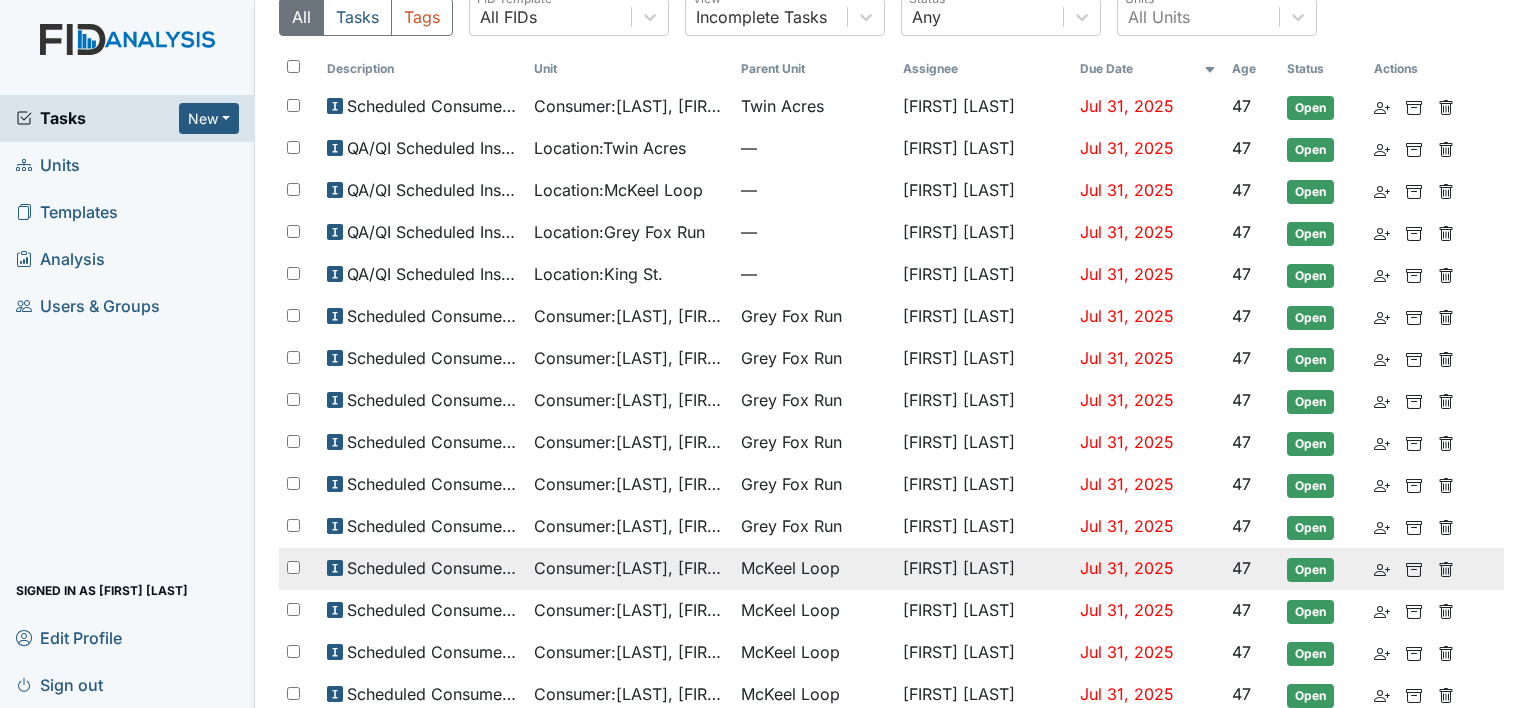scroll, scrollTop: 28, scrollLeft: 0, axis: vertical 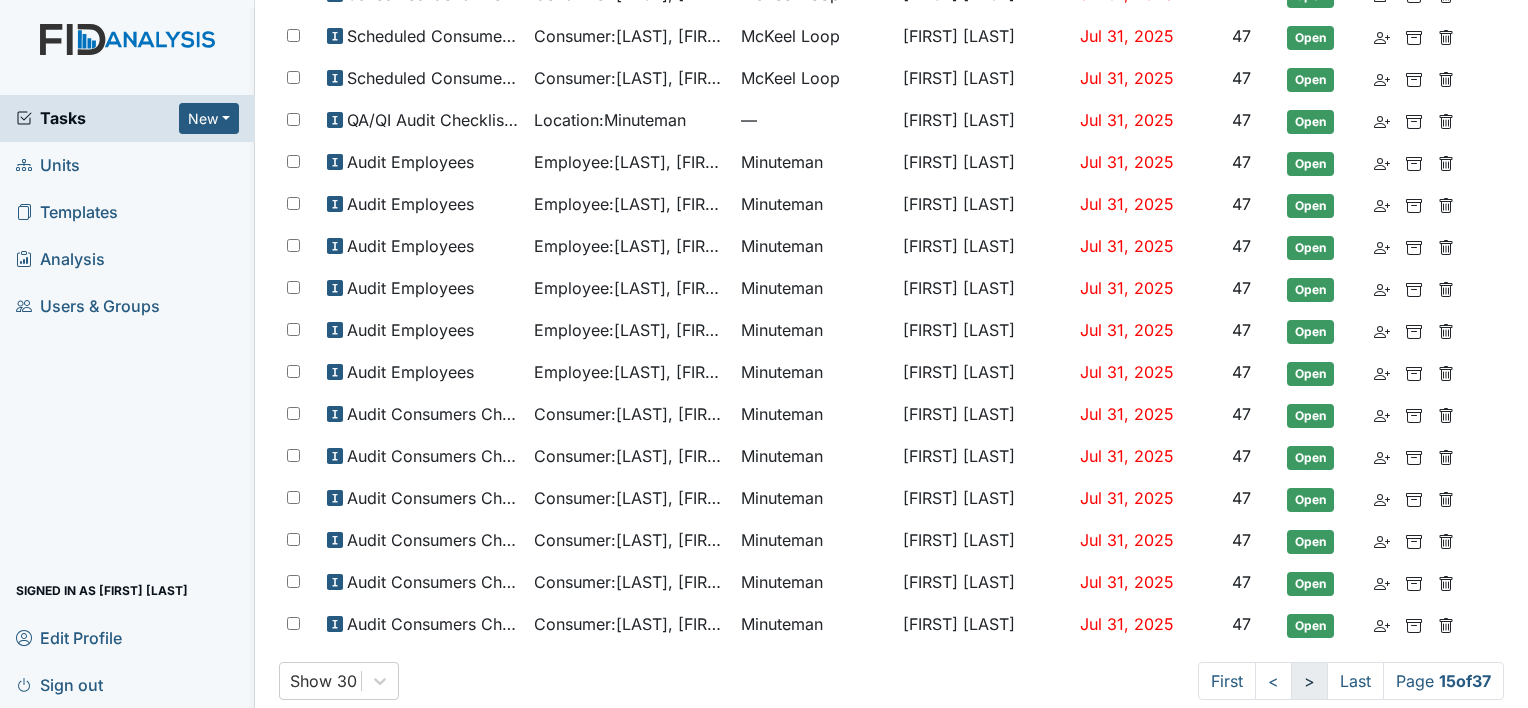 click on ">" at bounding box center [1309, 681] 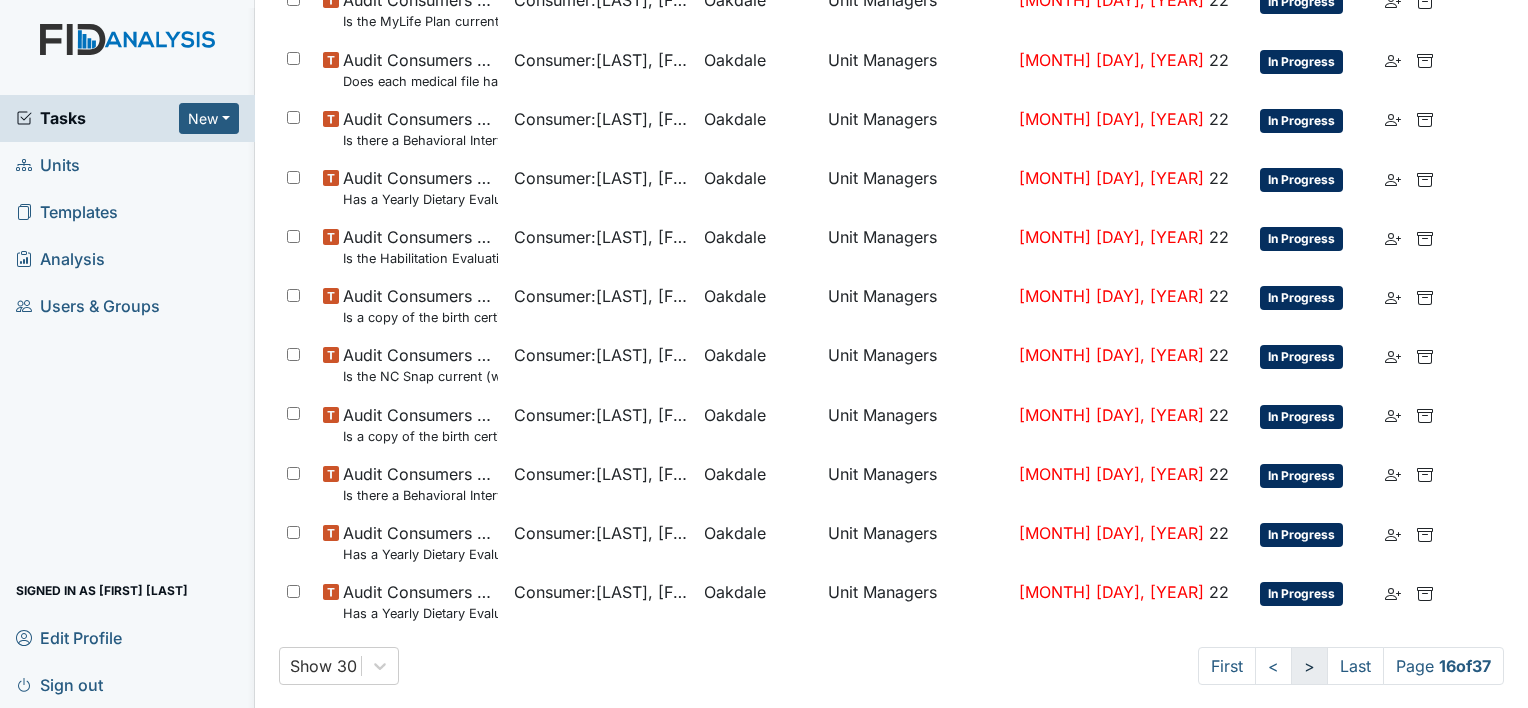 click on ">" at bounding box center (1309, 666) 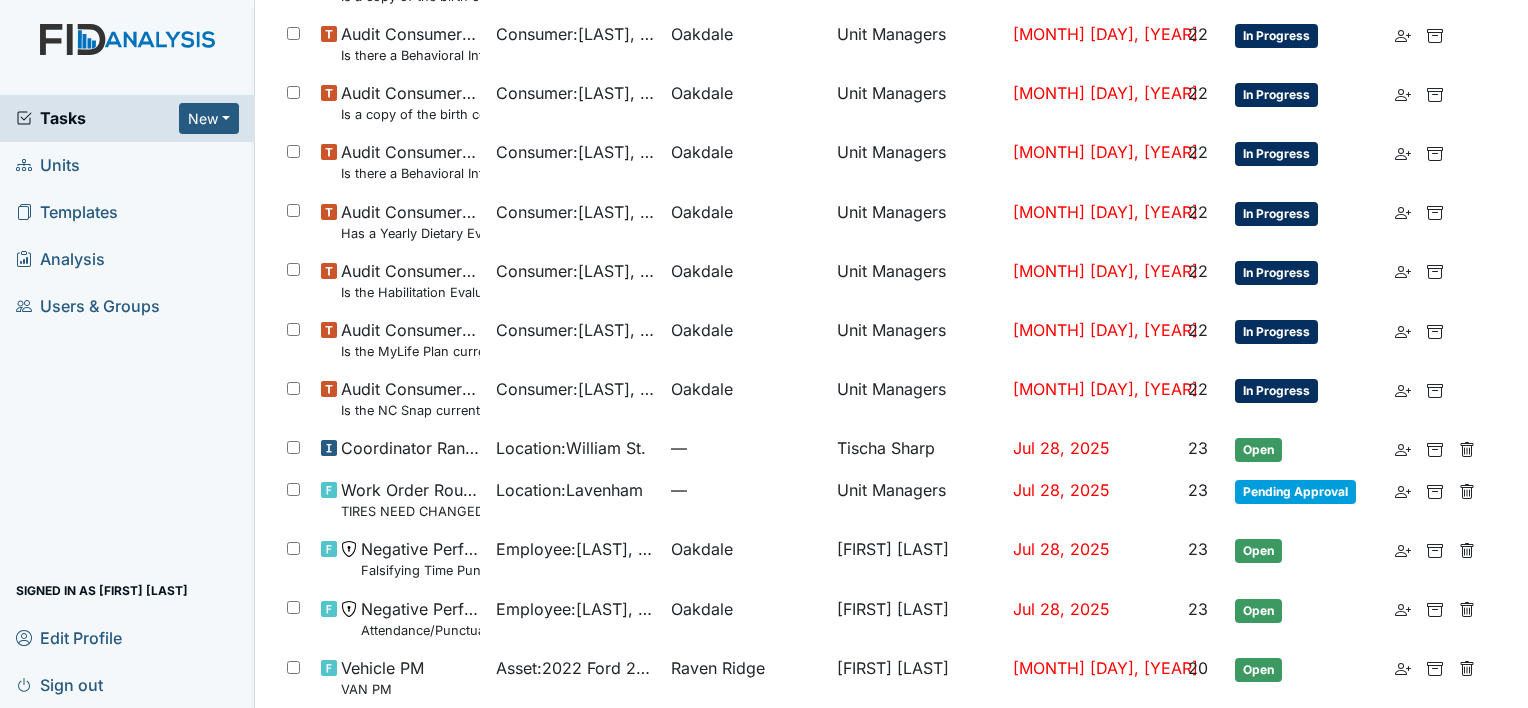 scroll, scrollTop: 172, scrollLeft: 0, axis: vertical 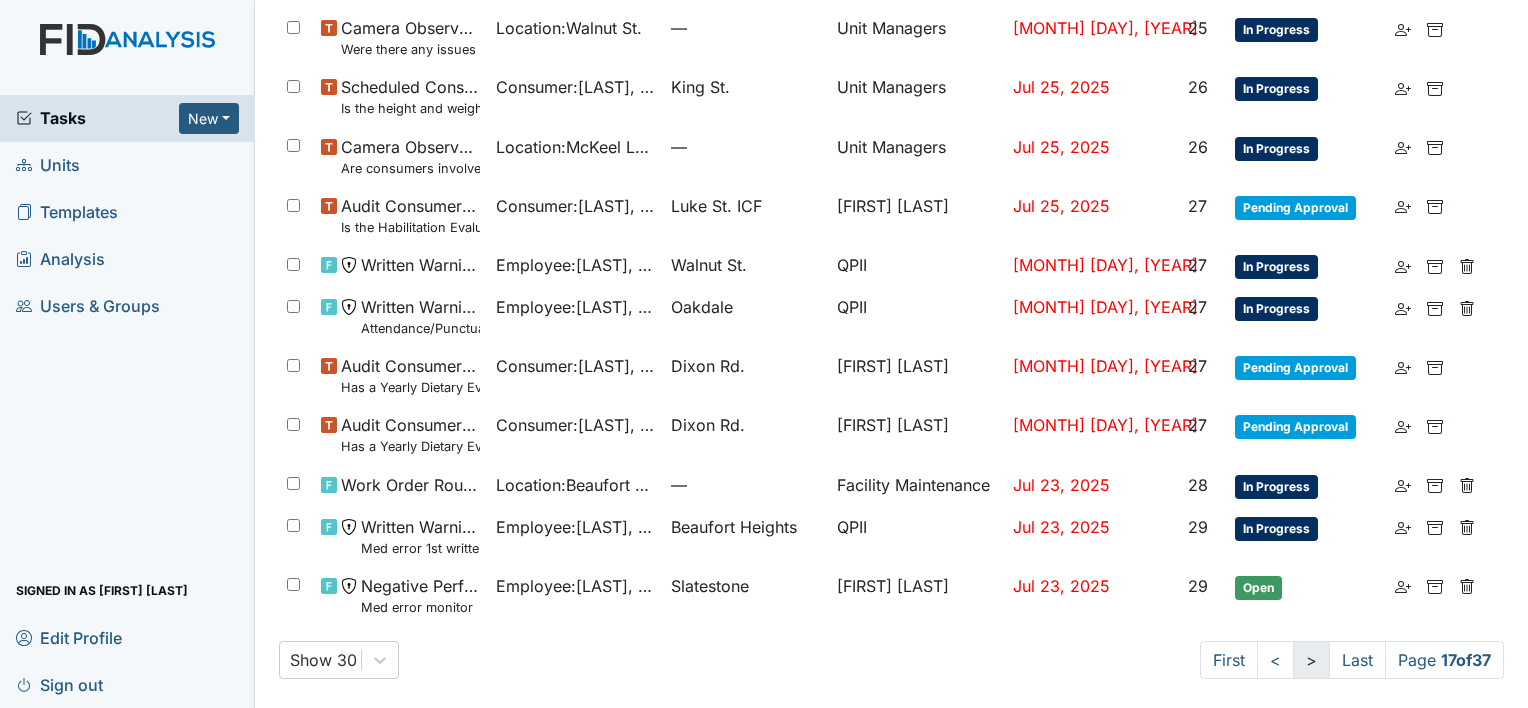click on ">" at bounding box center (1311, 660) 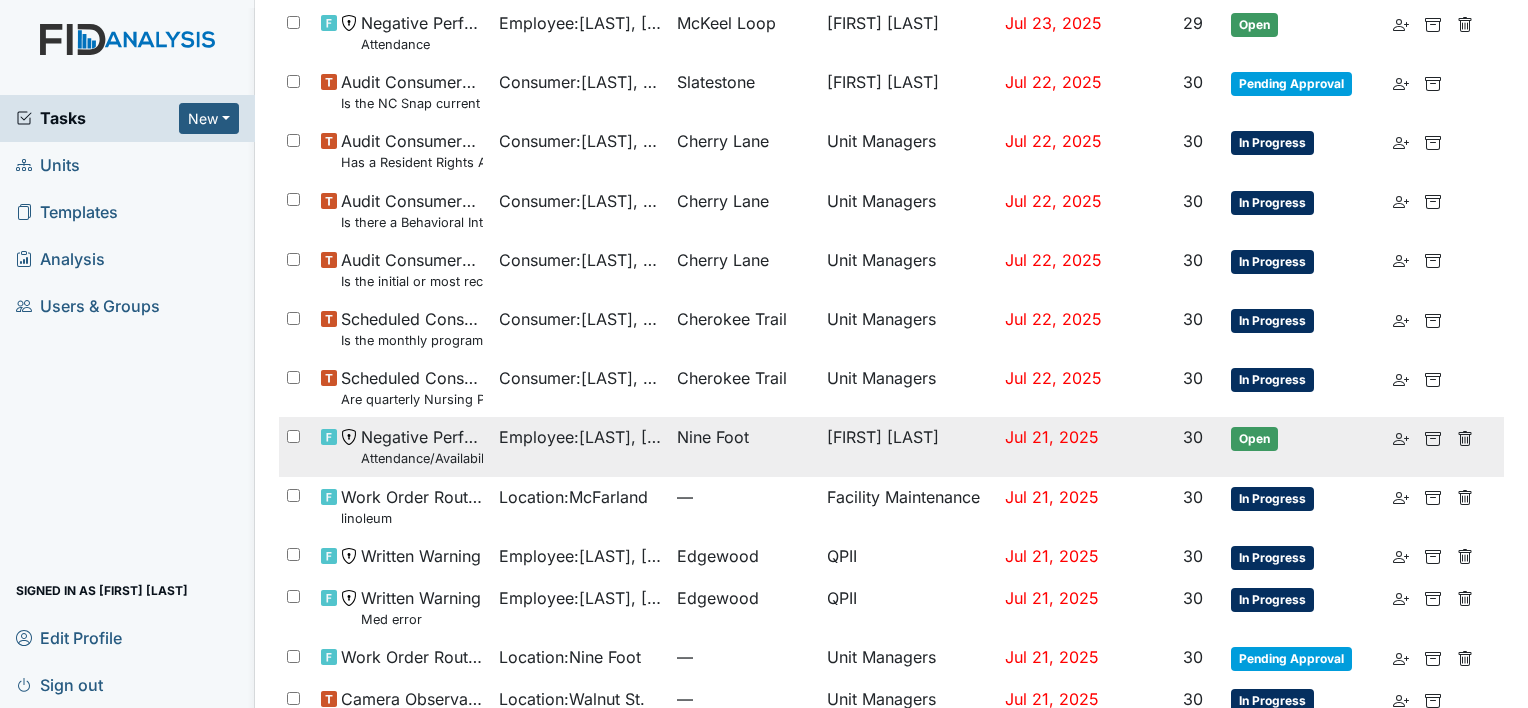 scroll, scrollTop: 8, scrollLeft: 0, axis: vertical 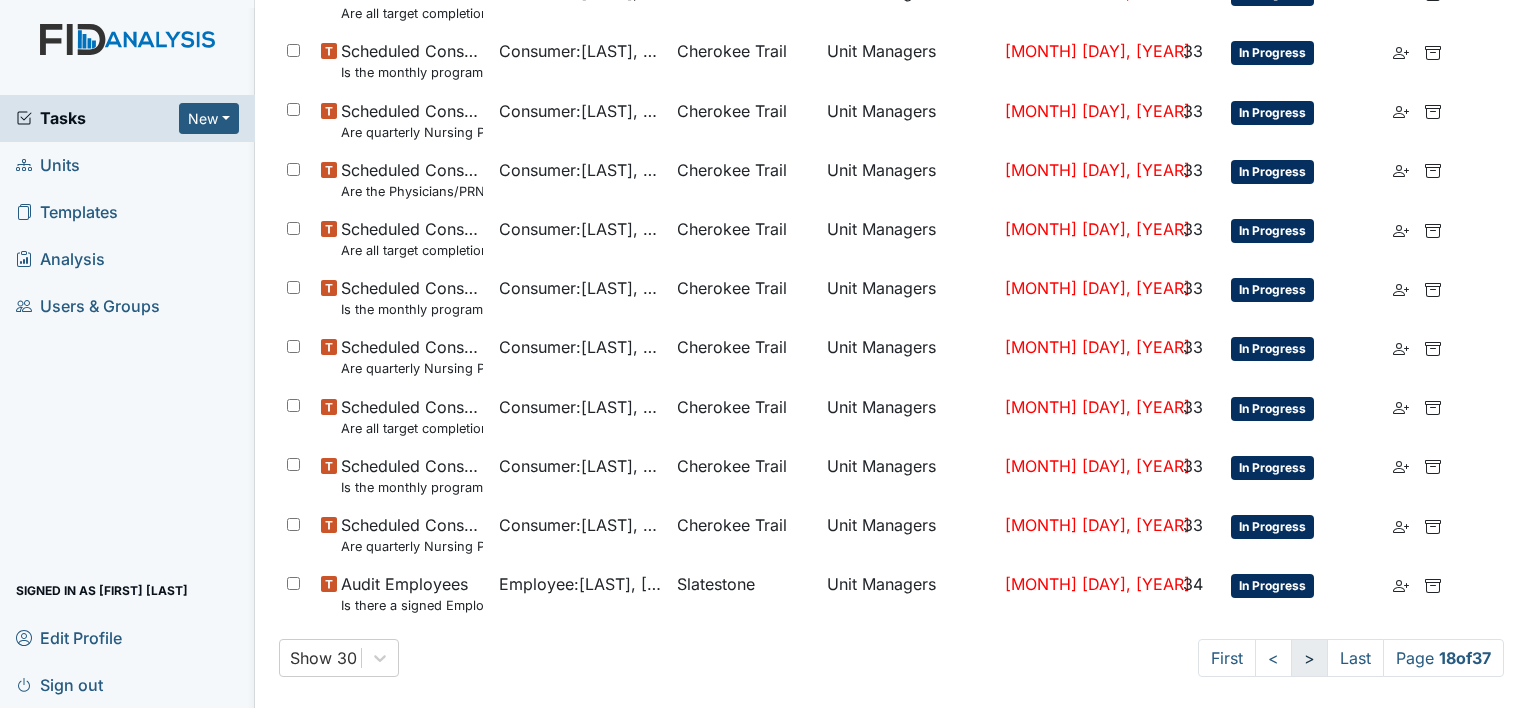 click on ">" at bounding box center (1309, 658) 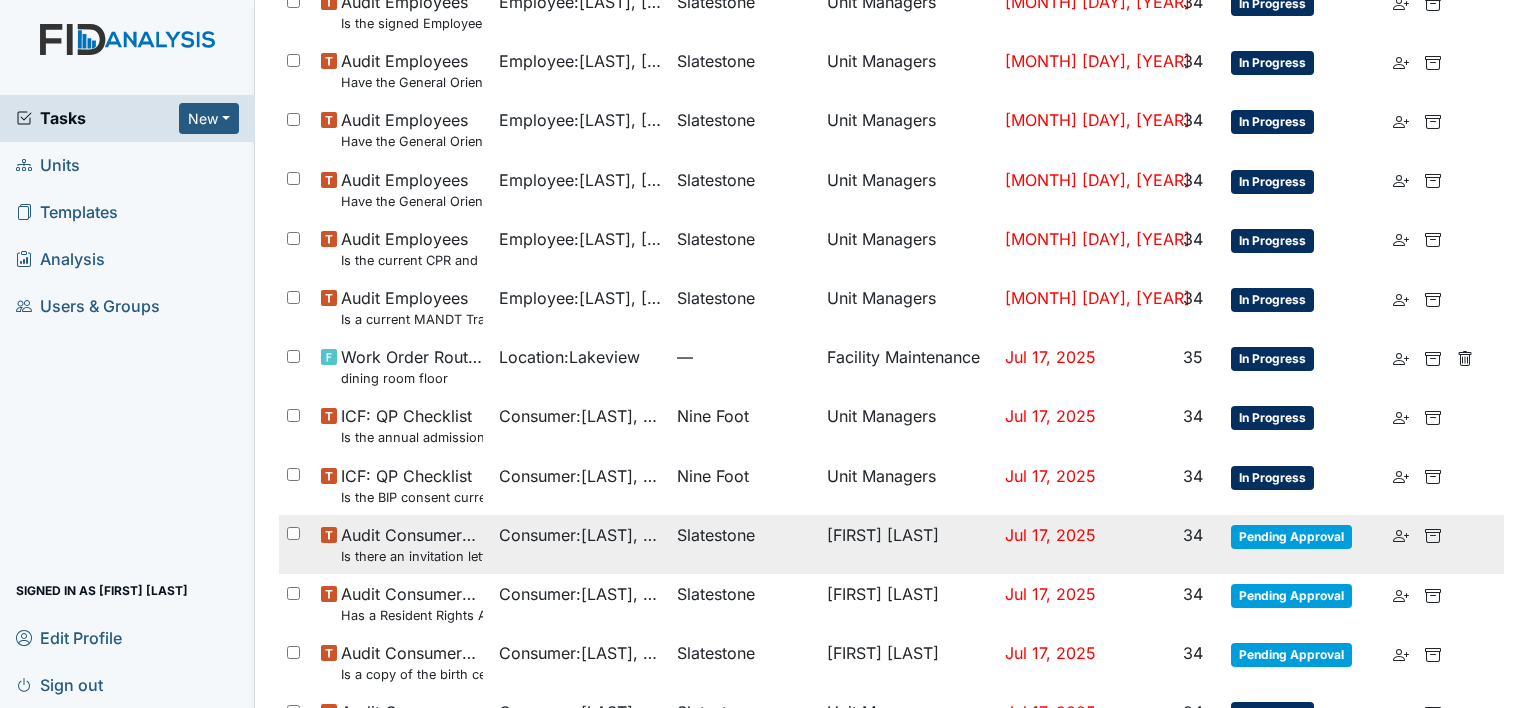 scroll, scrollTop: 106, scrollLeft: 0, axis: vertical 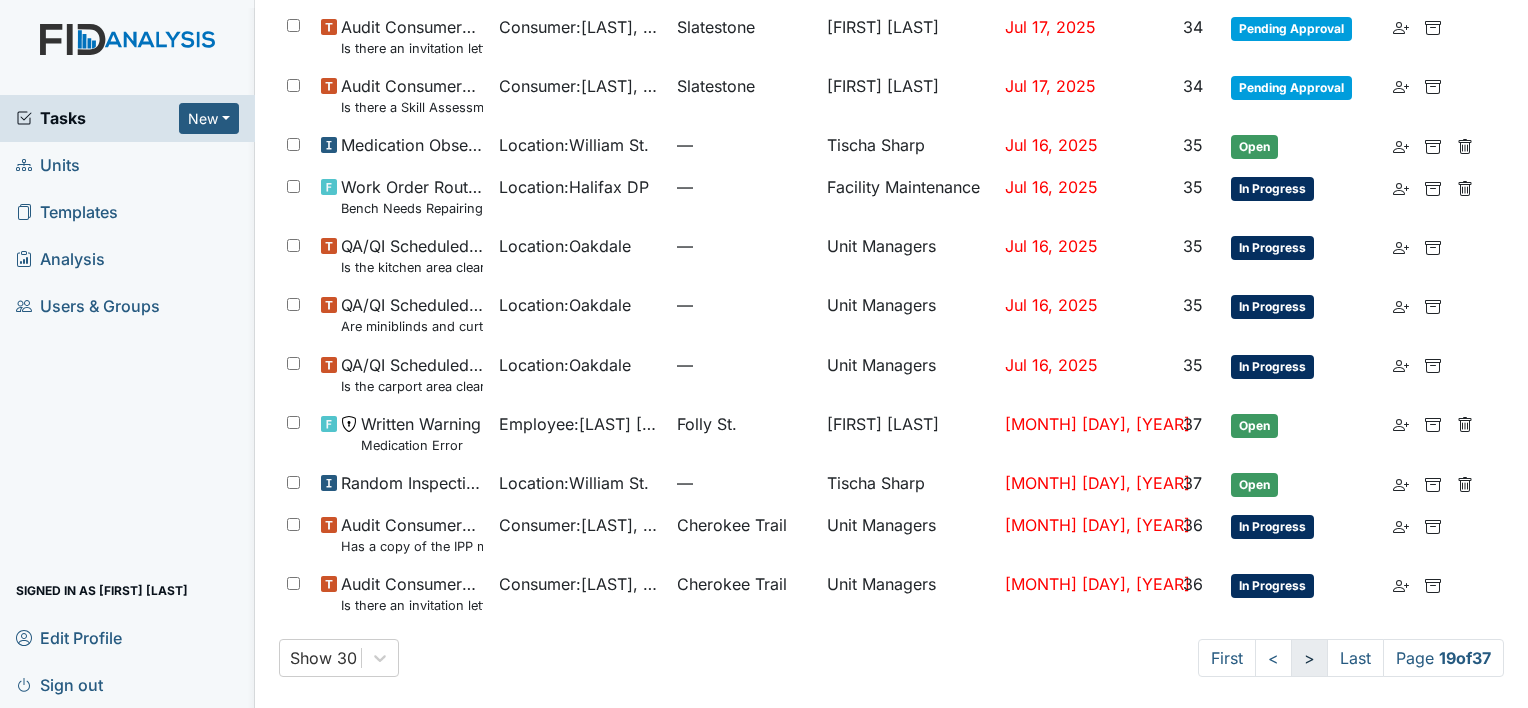 click on ">" at bounding box center [1309, 658] 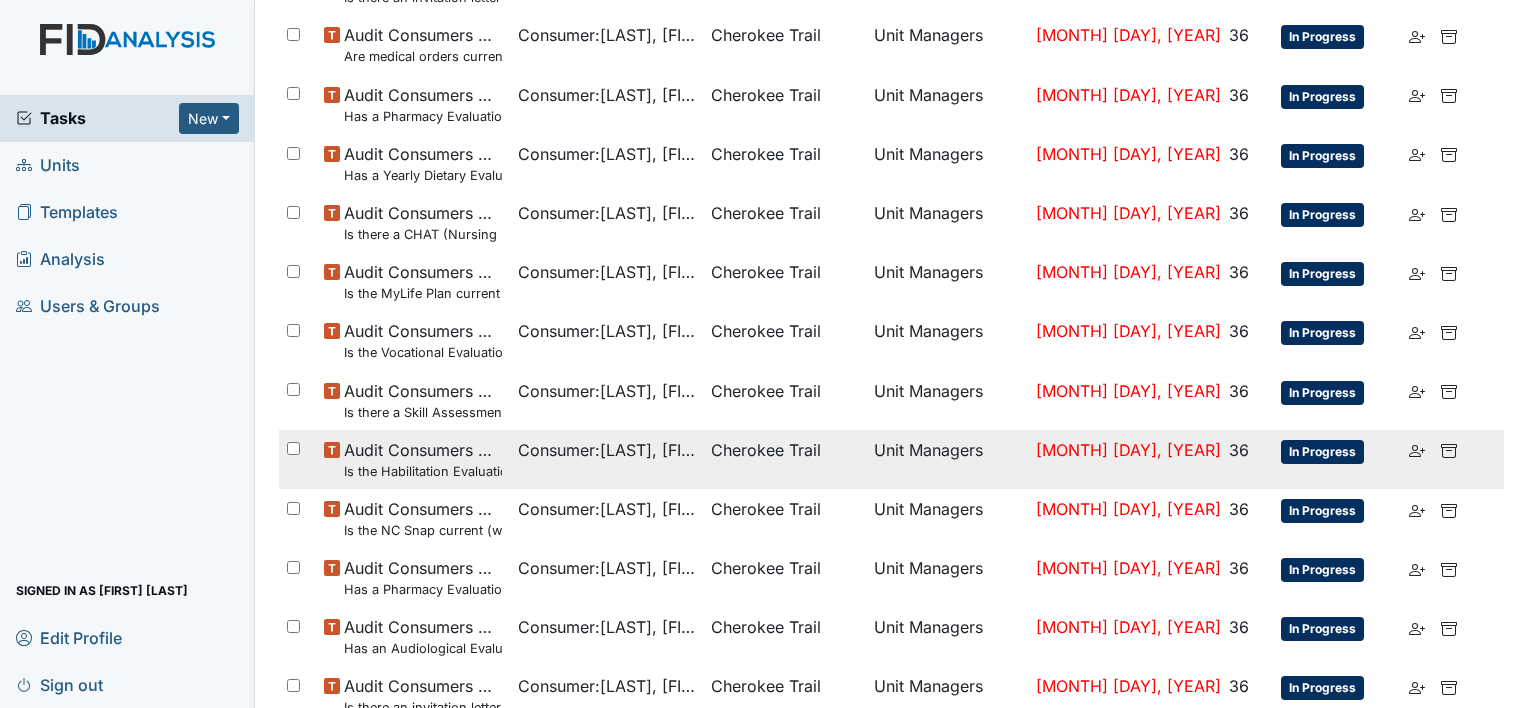 scroll, scrollTop: 1320, scrollLeft: 0, axis: vertical 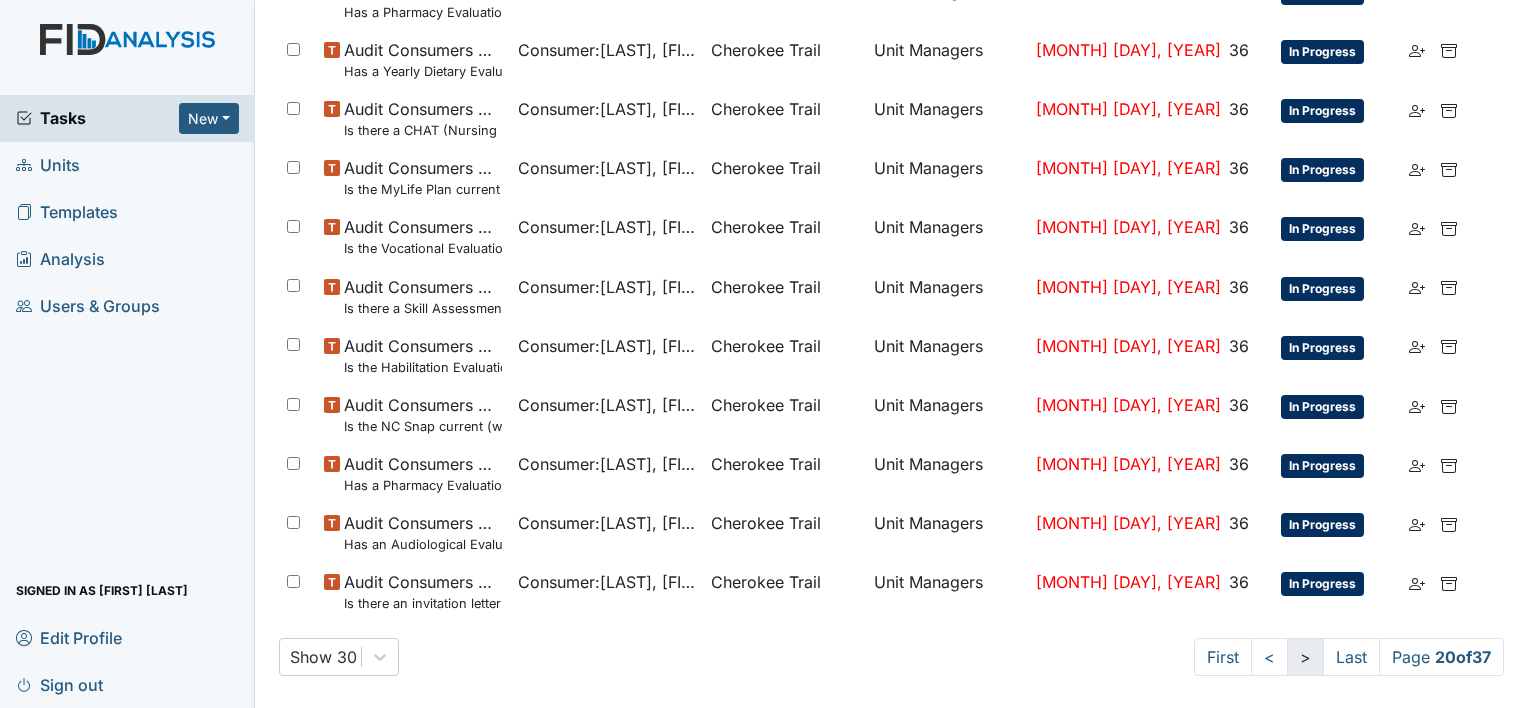 click on ">" at bounding box center [1305, 657] 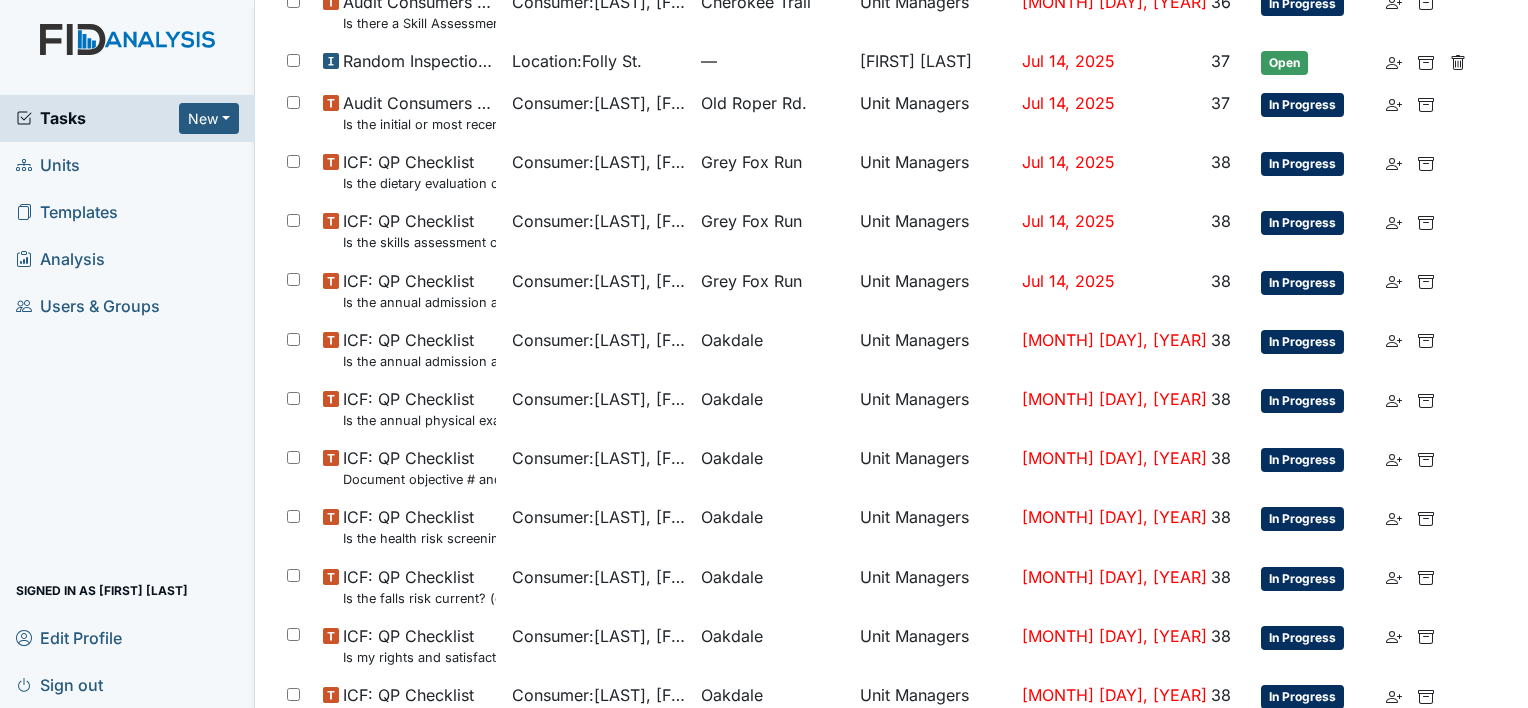 scroll, scrollTop: 1302, scrollLeft: 0, axis: vertical 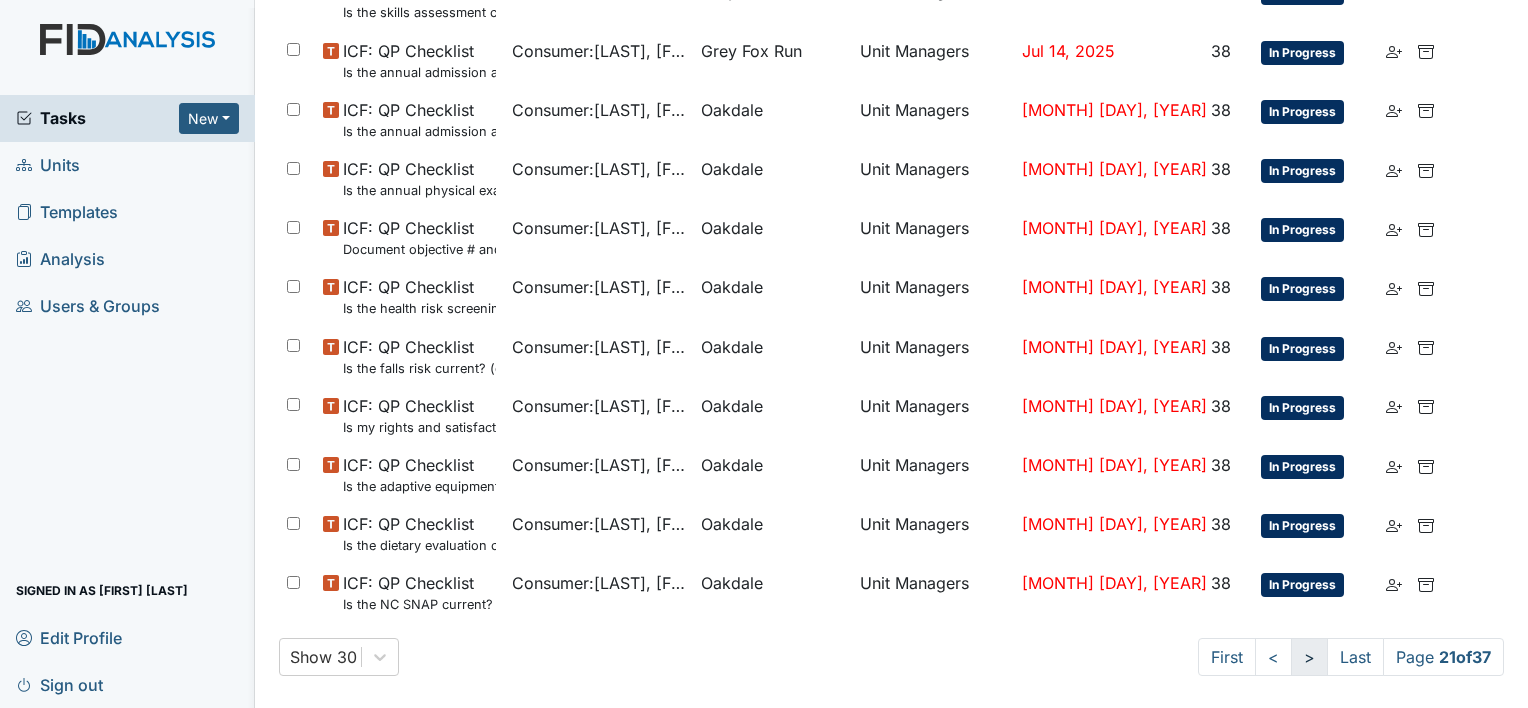click on ">" at bounding box center [1309, 657] 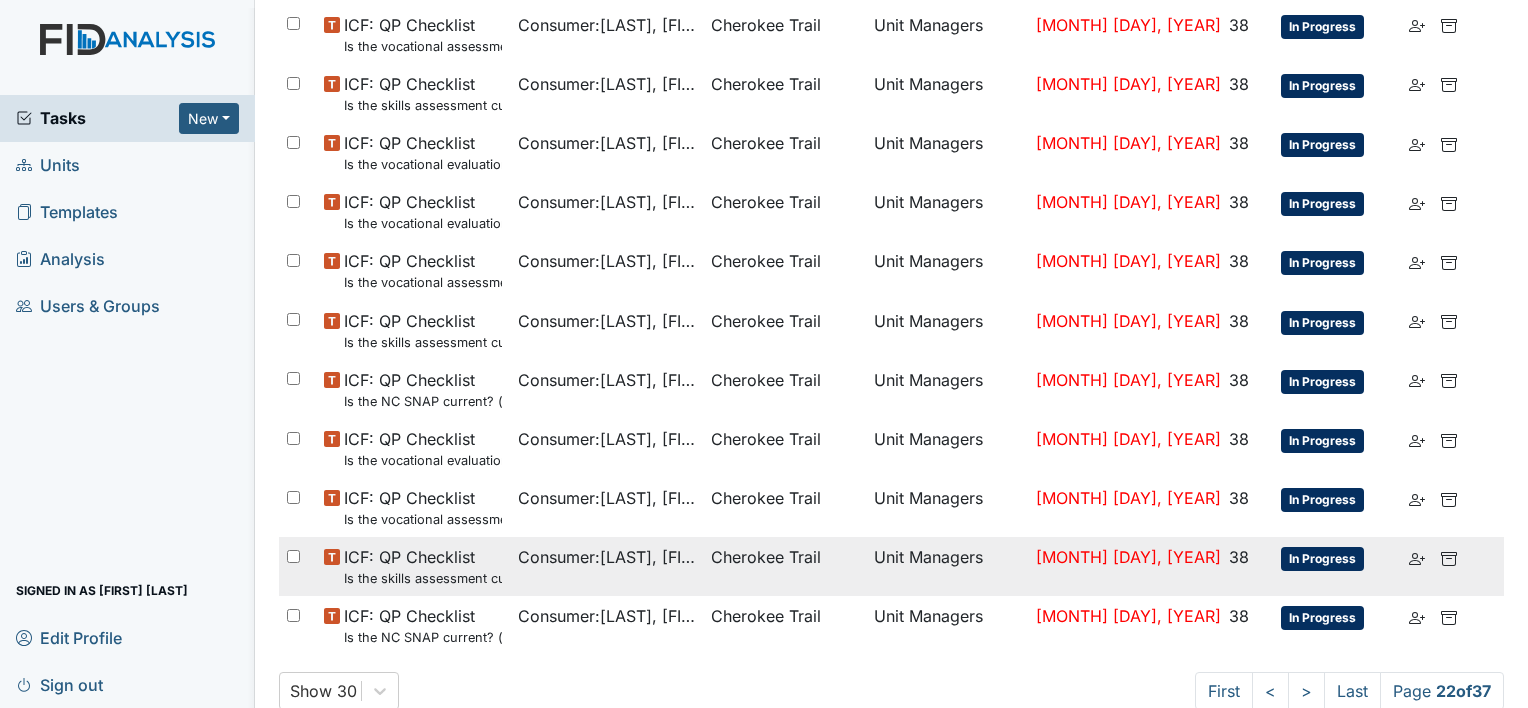 scroll, scrollTop: 1320, scrollLeft: 0, axis: vertical 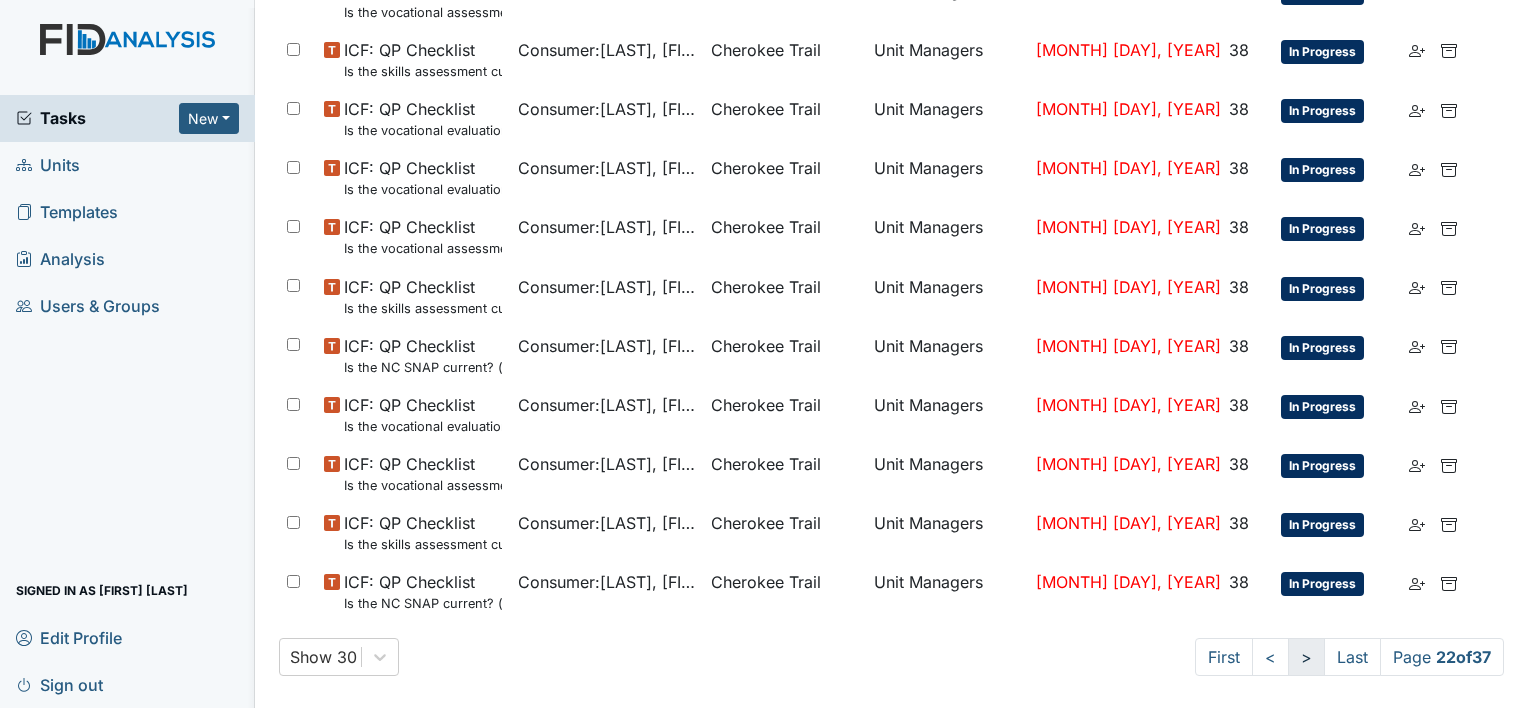 click on ">" at bounding box center (1306, 657) 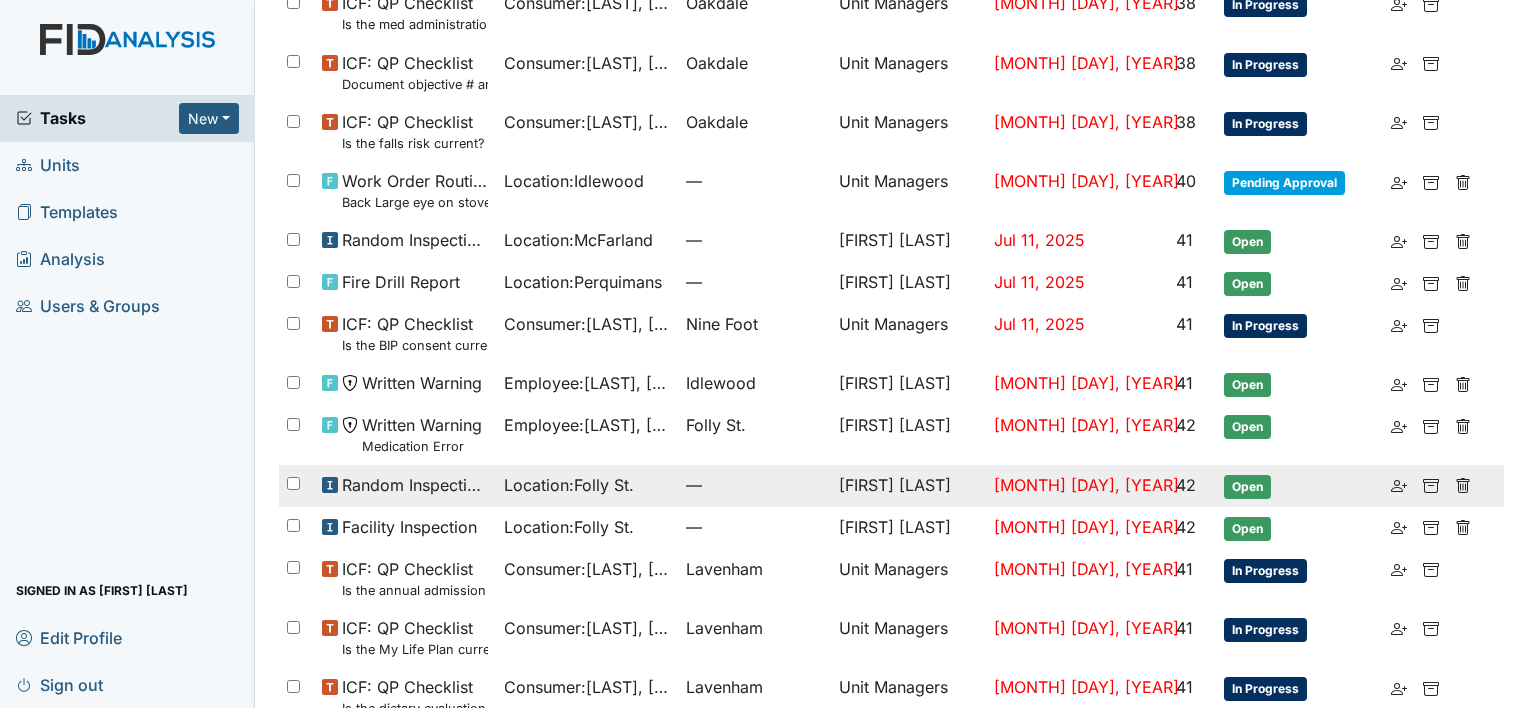 scroll, scrollTop: 1230, scrollLeft: 0, axis: vertical 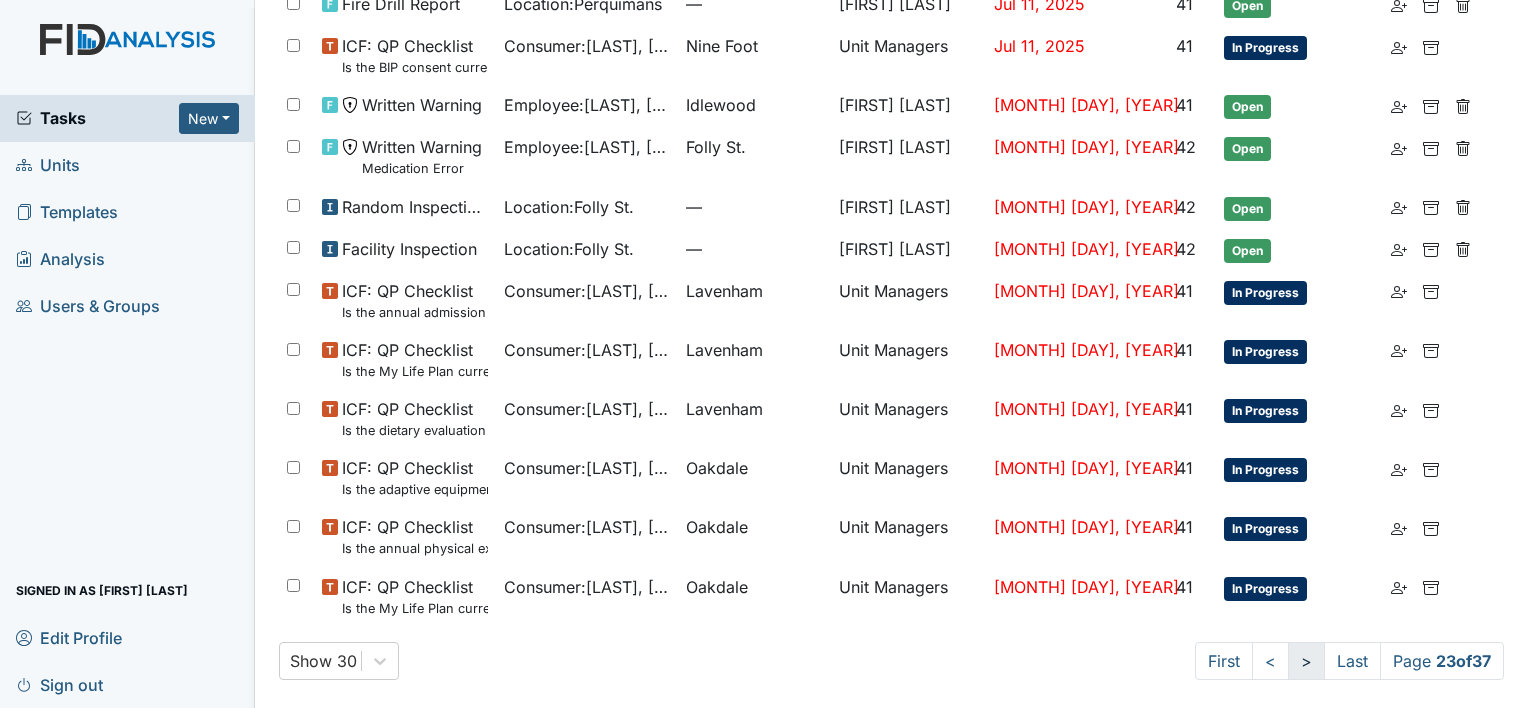 click on ">" at bounding box center (1306, 661) 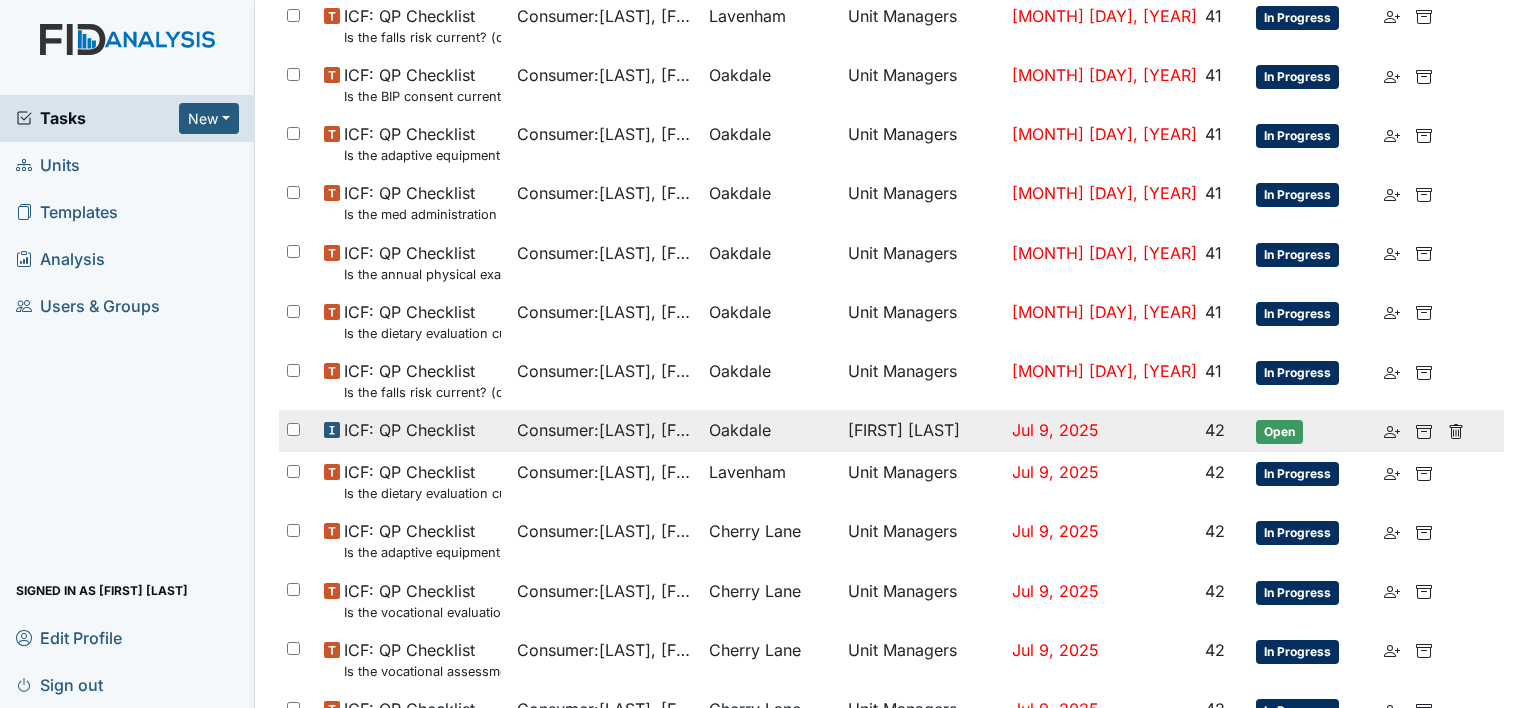 scroll, scrollTop: 1302, scrollLeft: 0, axis: vertical 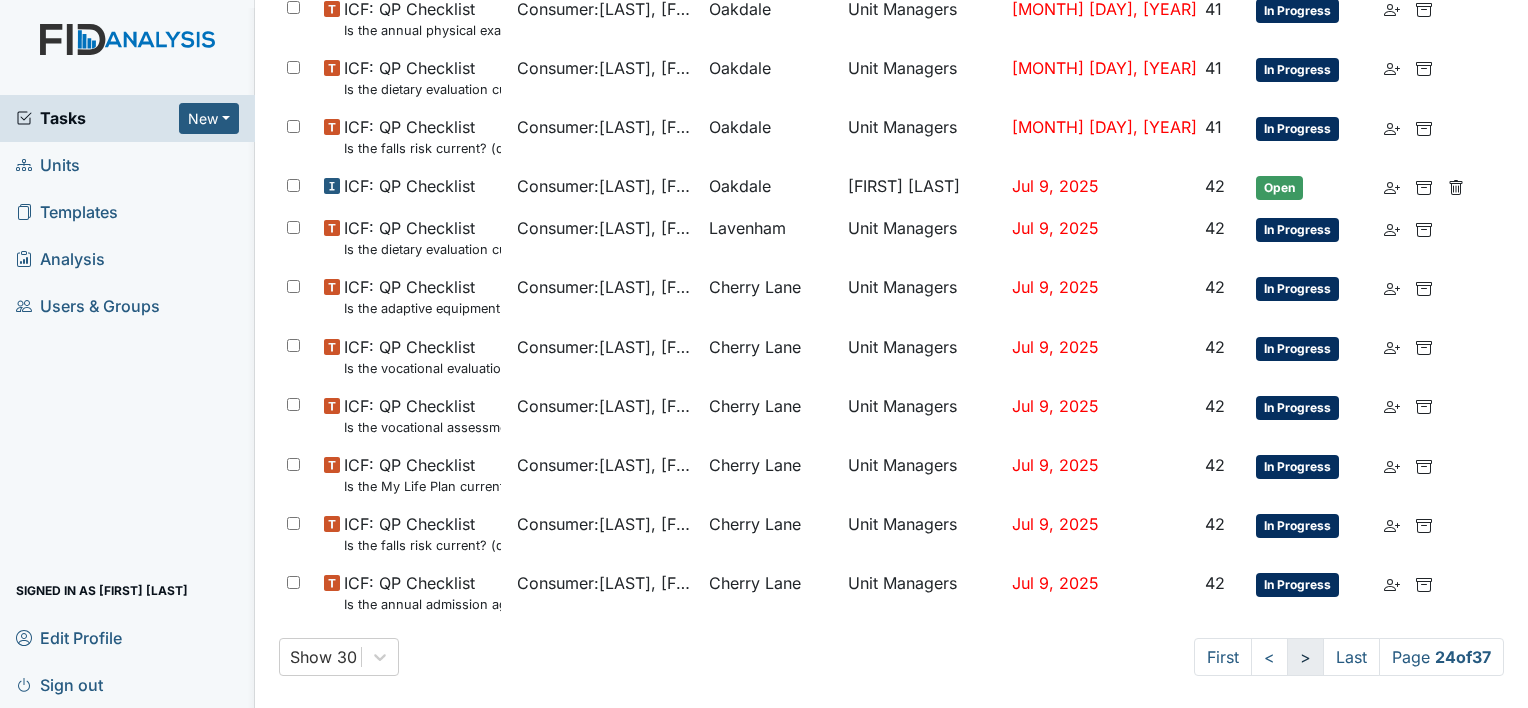 click on ">" at bounding box center [1305, 657] 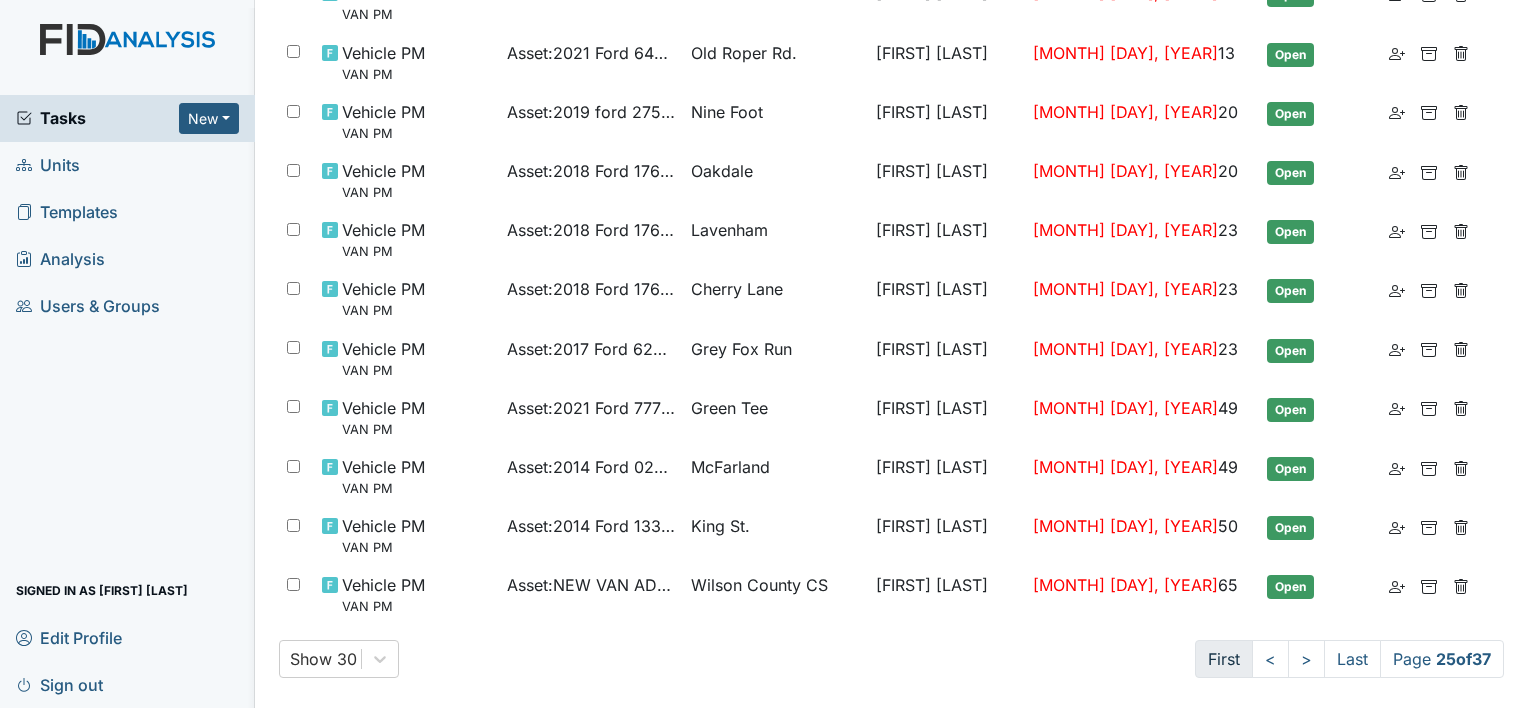 scroll, scrollTop: 1302, scrollLeft: 0, axis: vertical 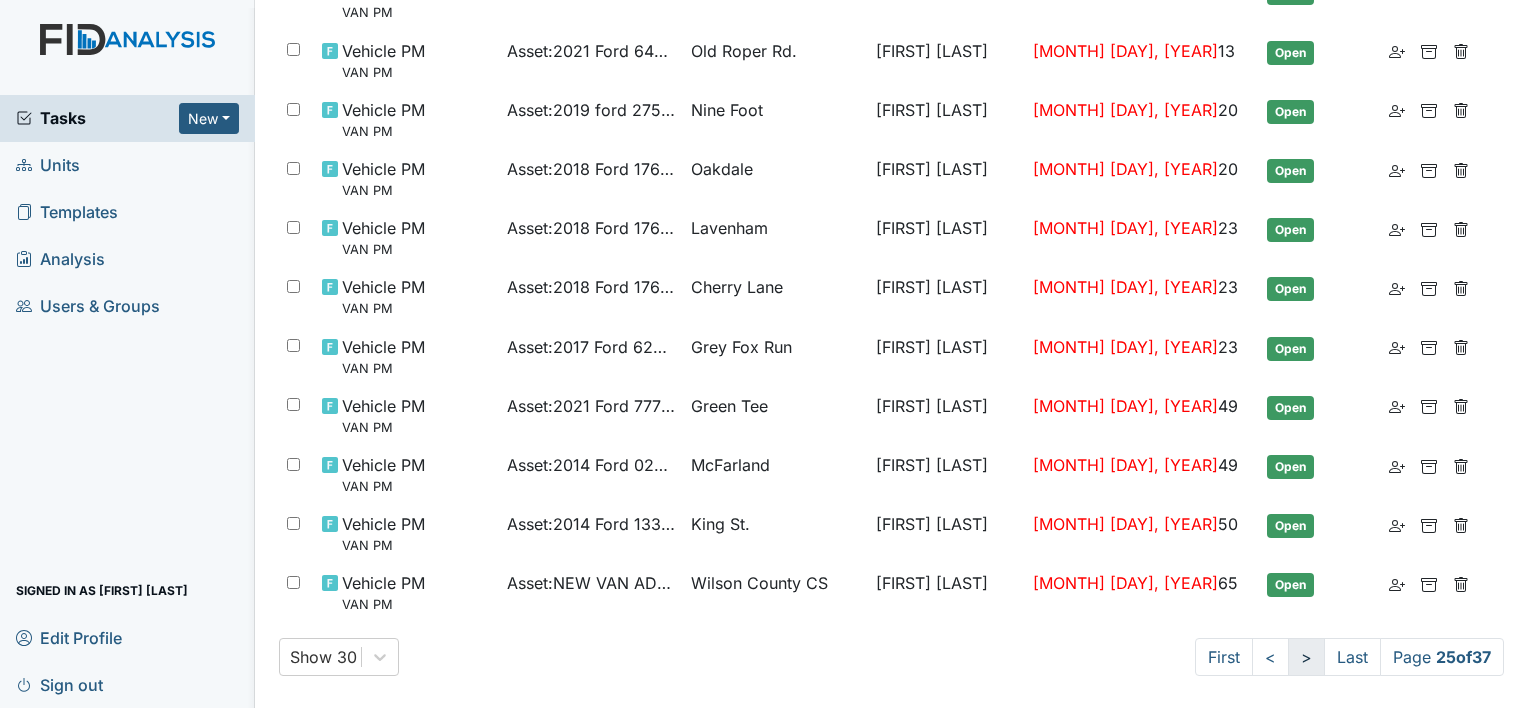 click on ">" at bounding box center (1306, 657) 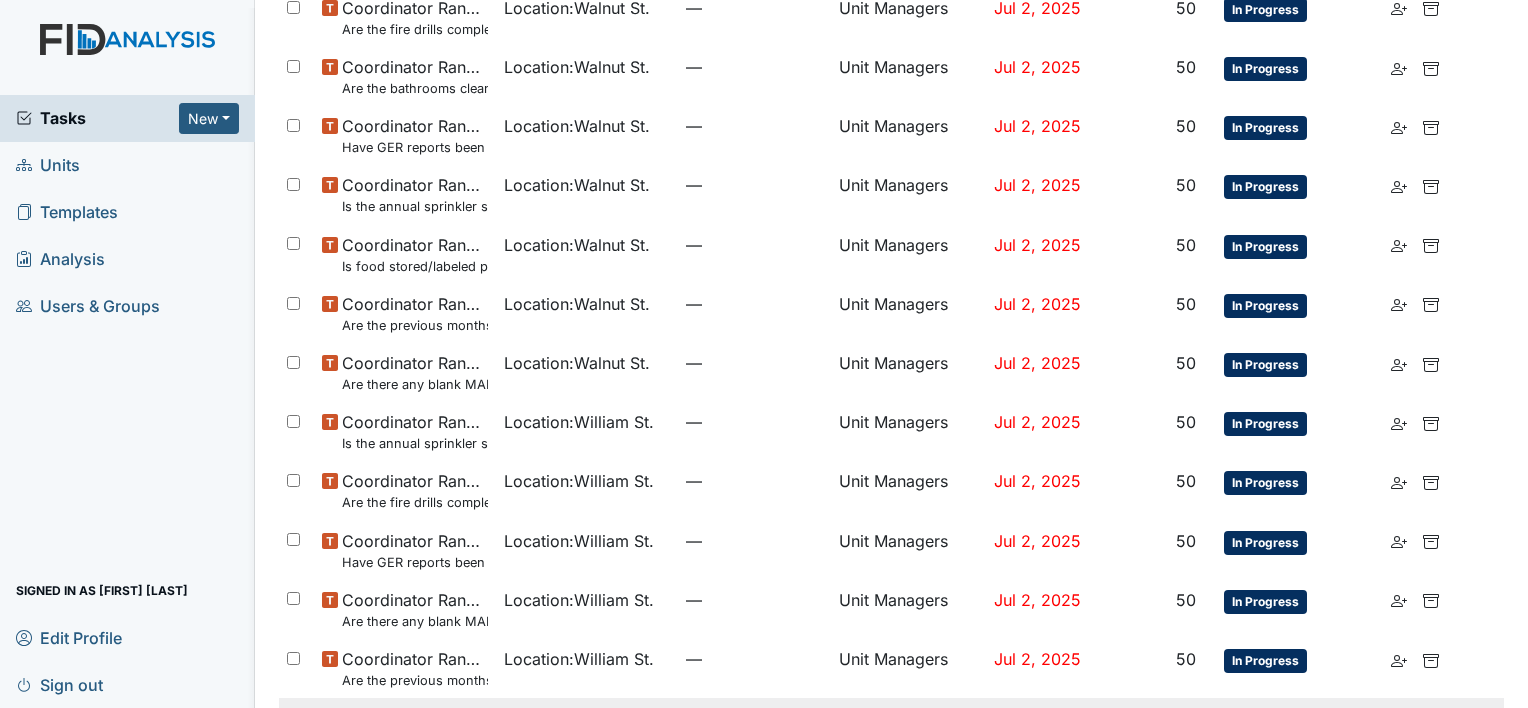 scroll, scrollTop: 1284, scrollLeft: 0, axis: vertical 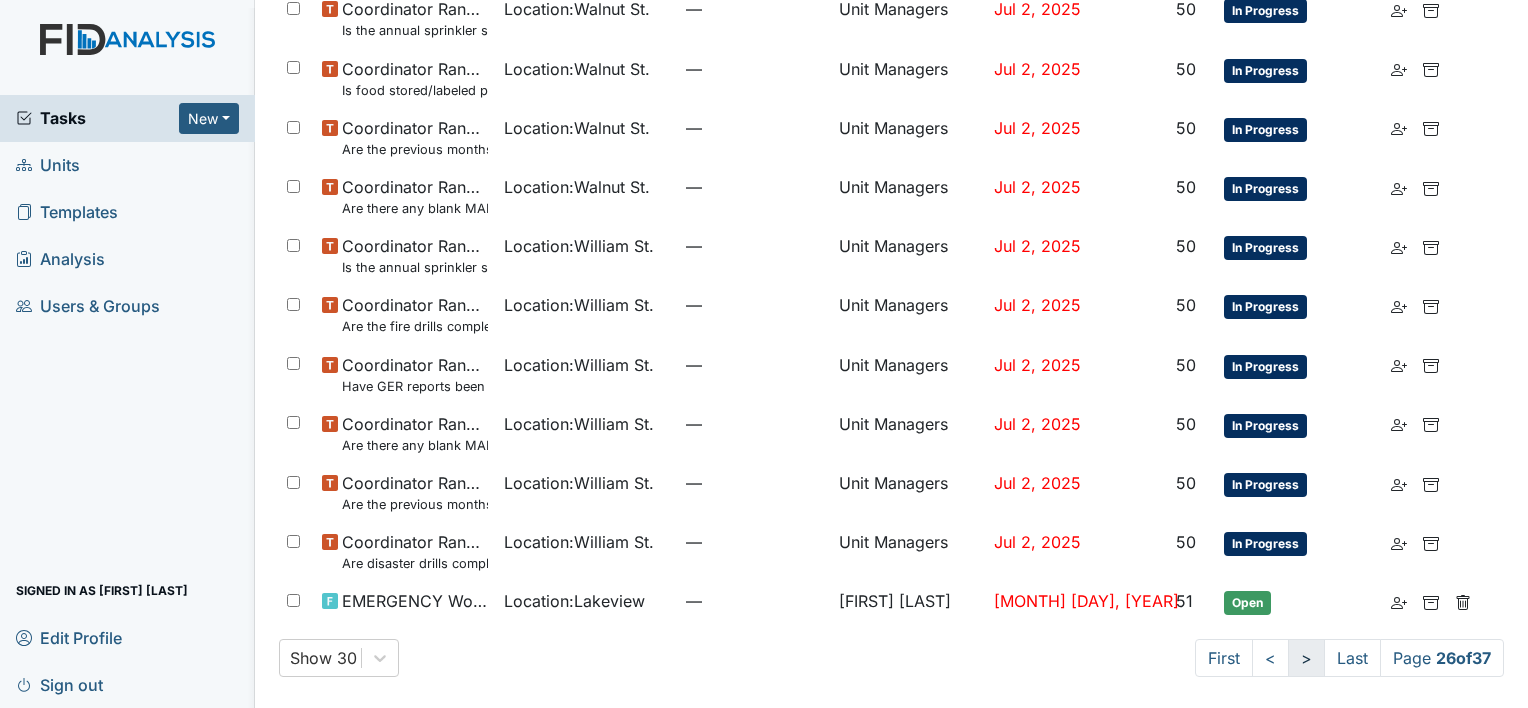 click on ">" at bounding box center [1306, 658] 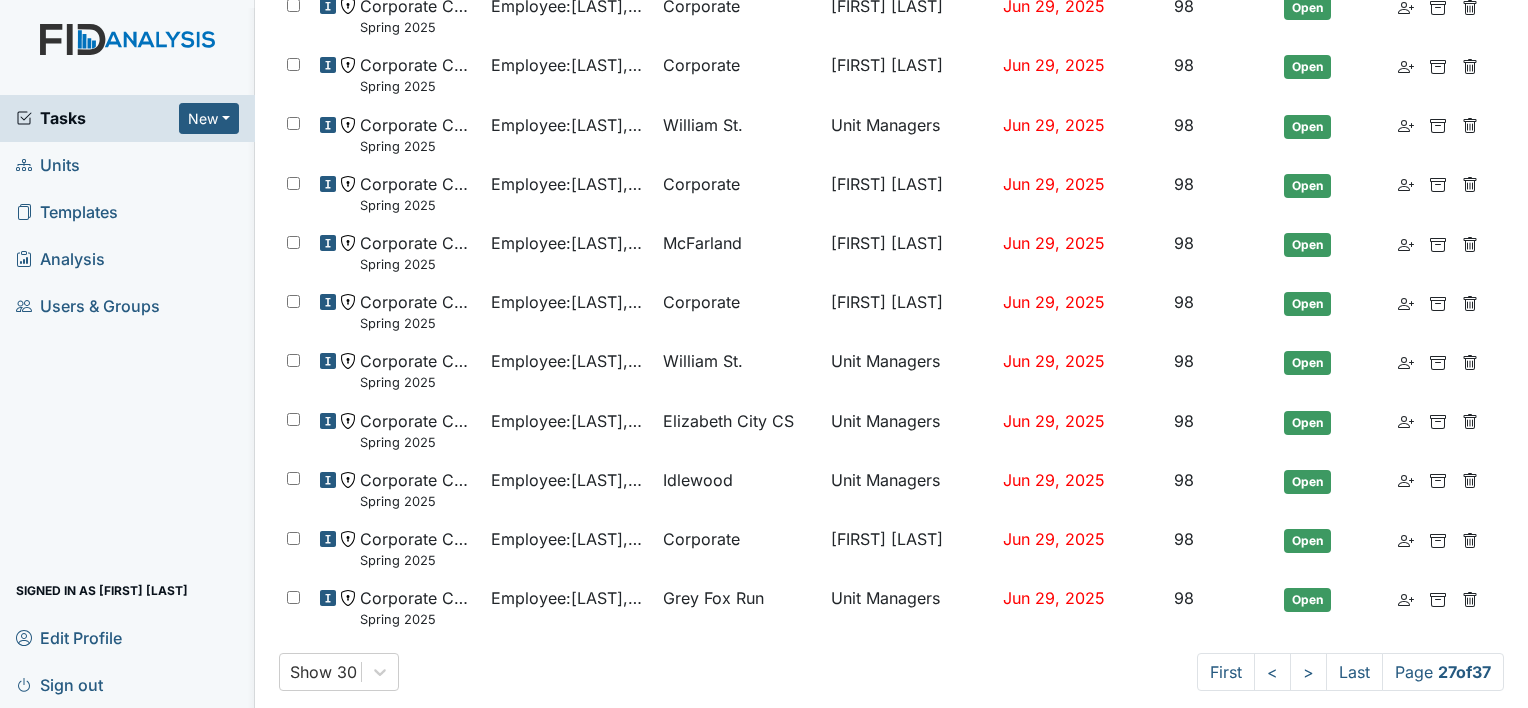 scroll, scrollTop: 996, scrollLeft: 0, axis: vertical 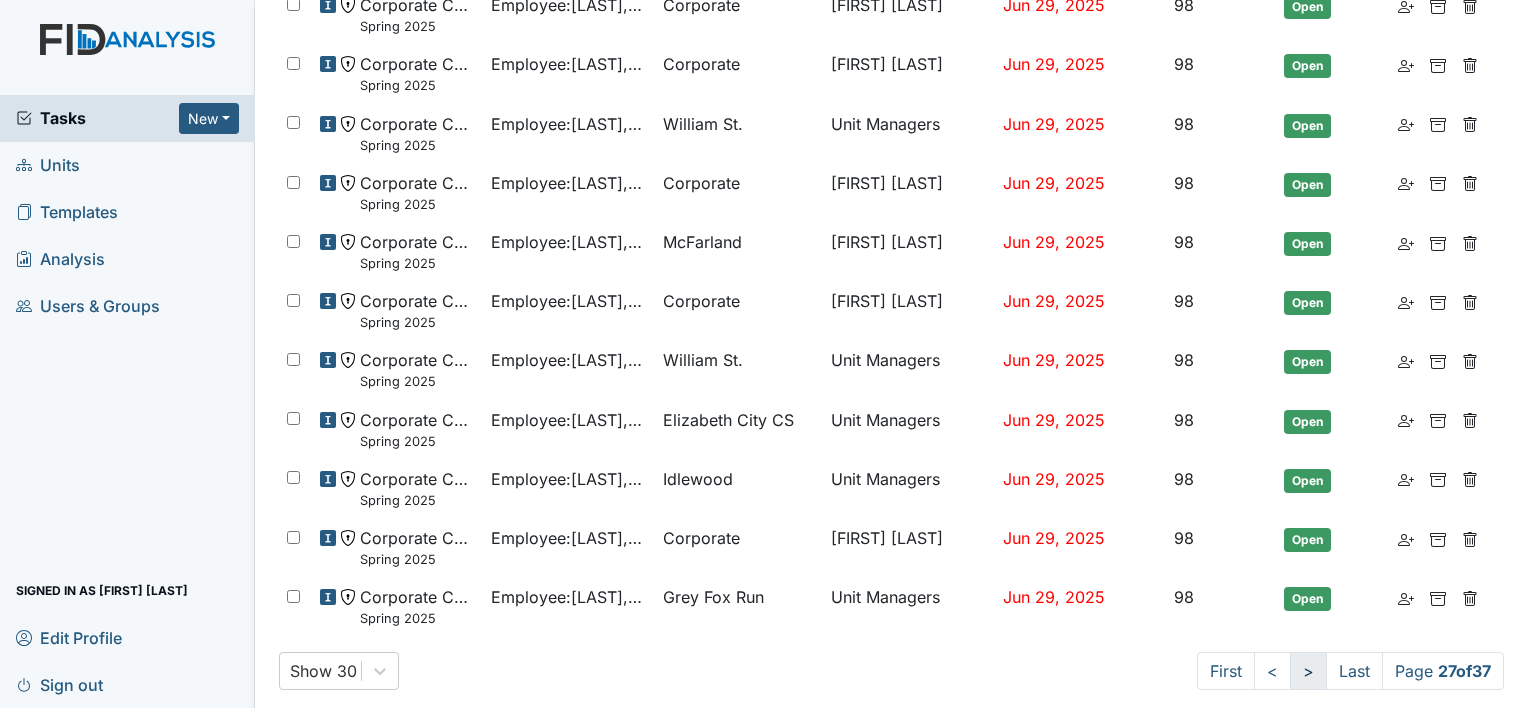 click on ">" at bounding box center (1308, 671) 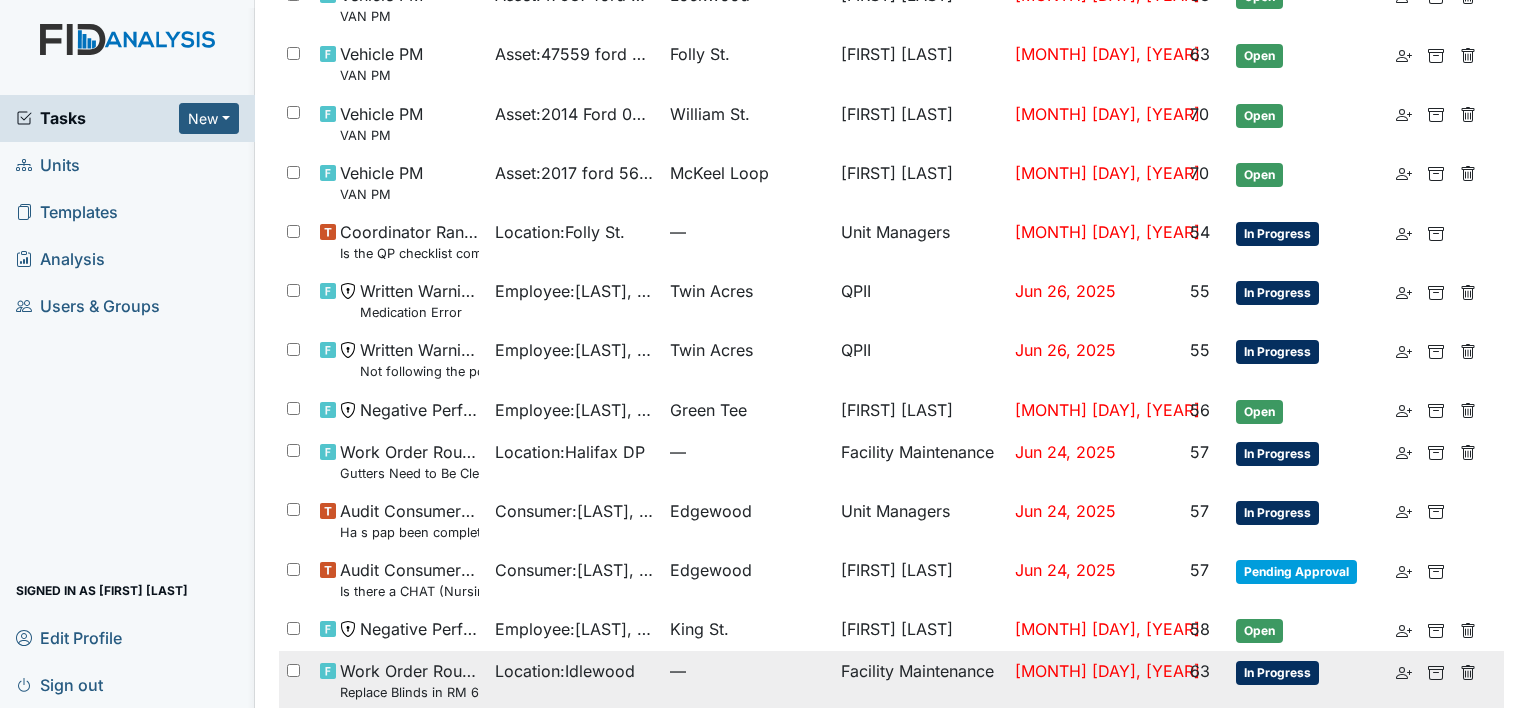 scroll, scrollTop: 1284, scrollLeft: 0, axis: vertical 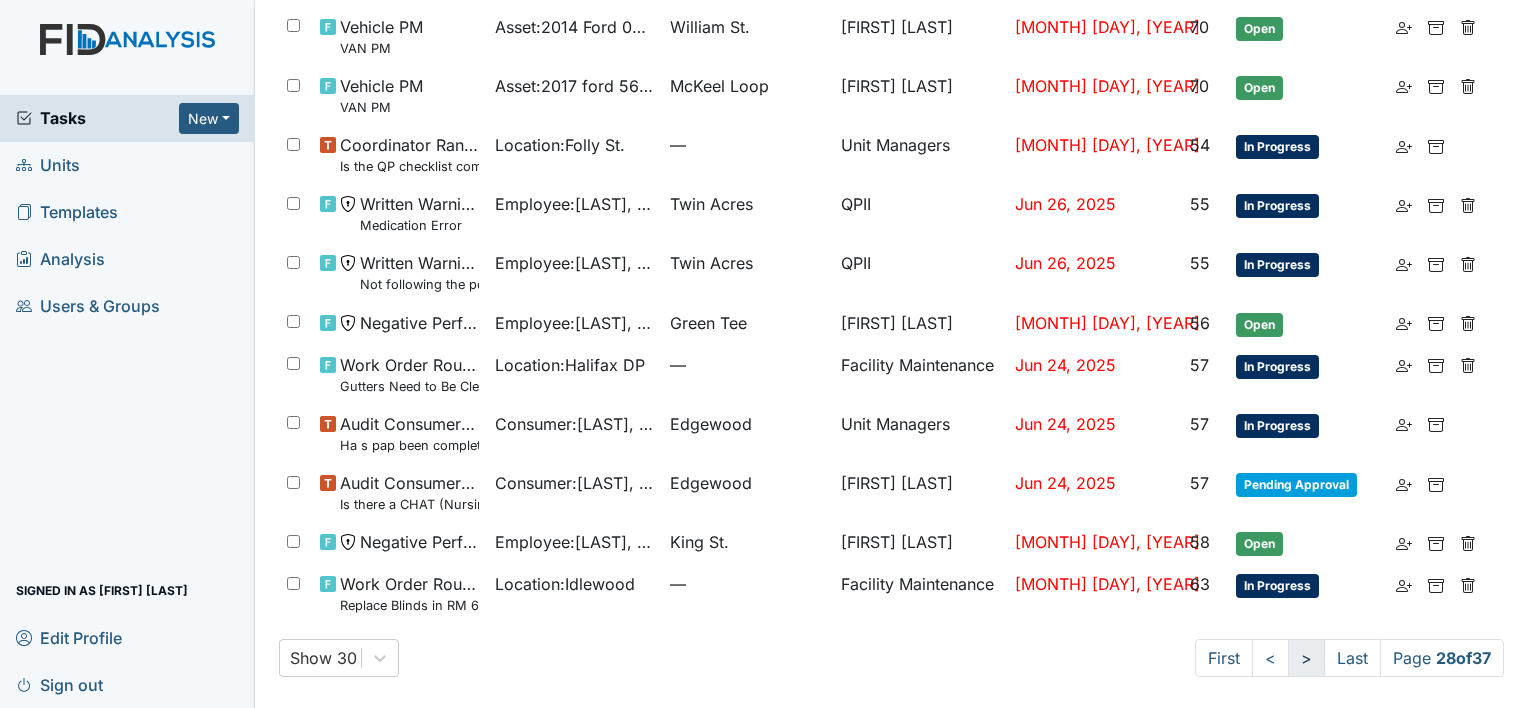click on ">" at bounding box center (1306, 658) 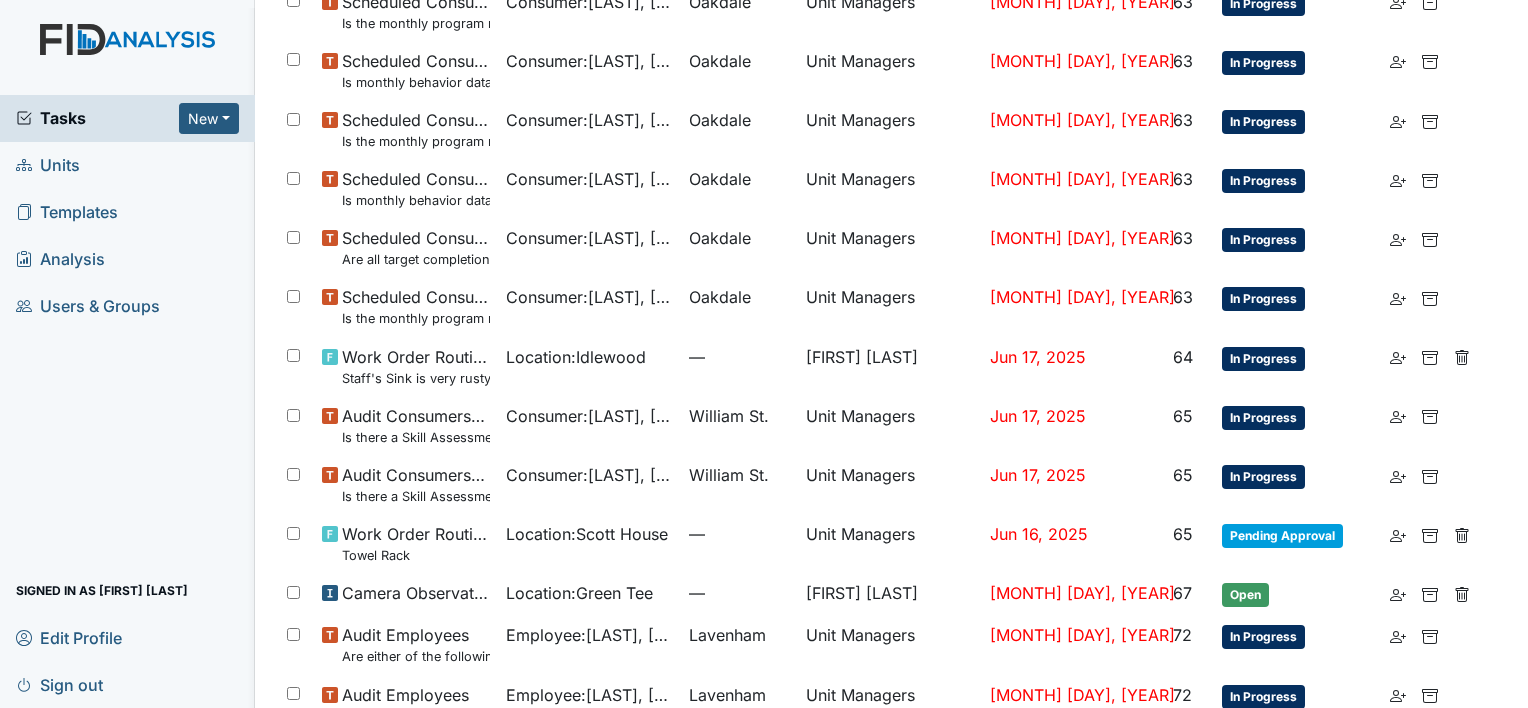 scroll, scrollTop: 1284, scrollLeft: 0, axis: vertical 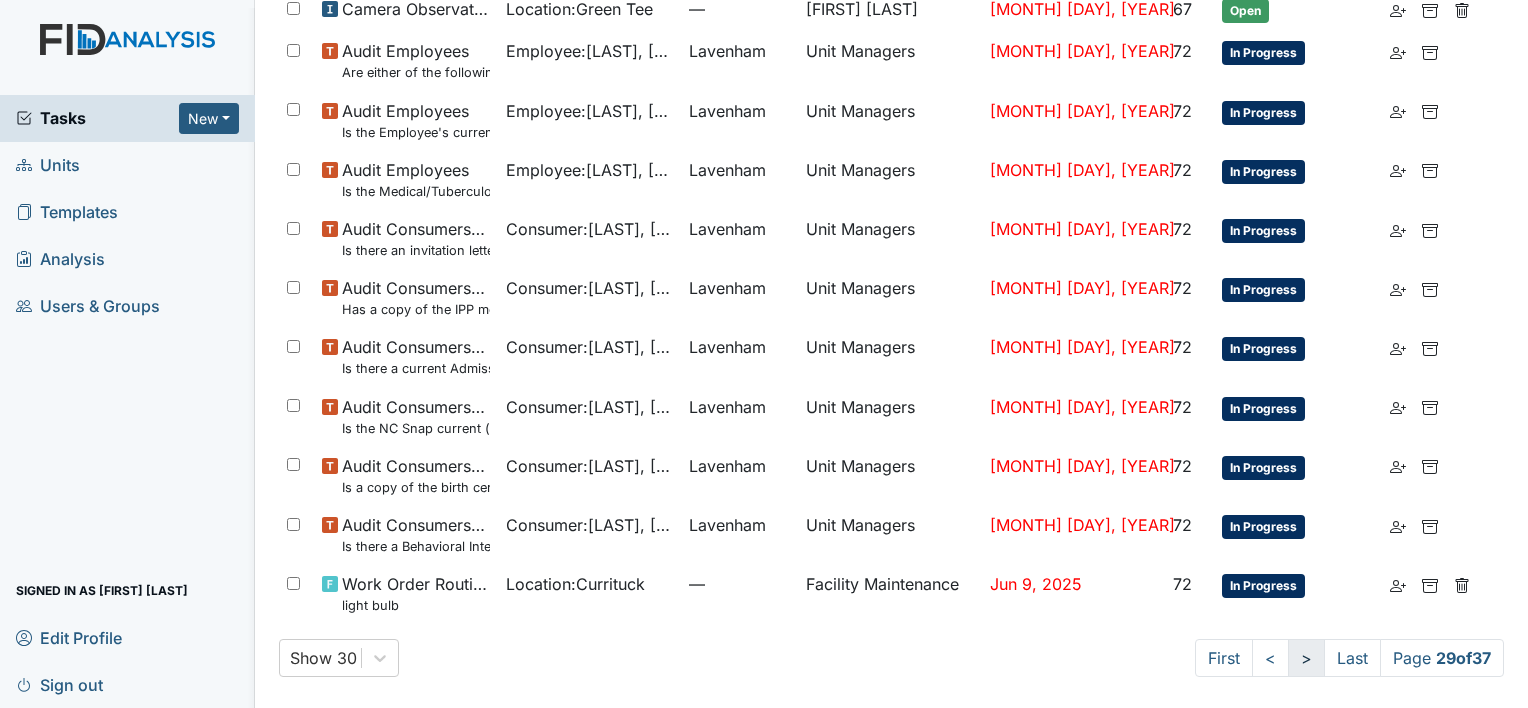 click on ">" at bounding box center [1306, 658] 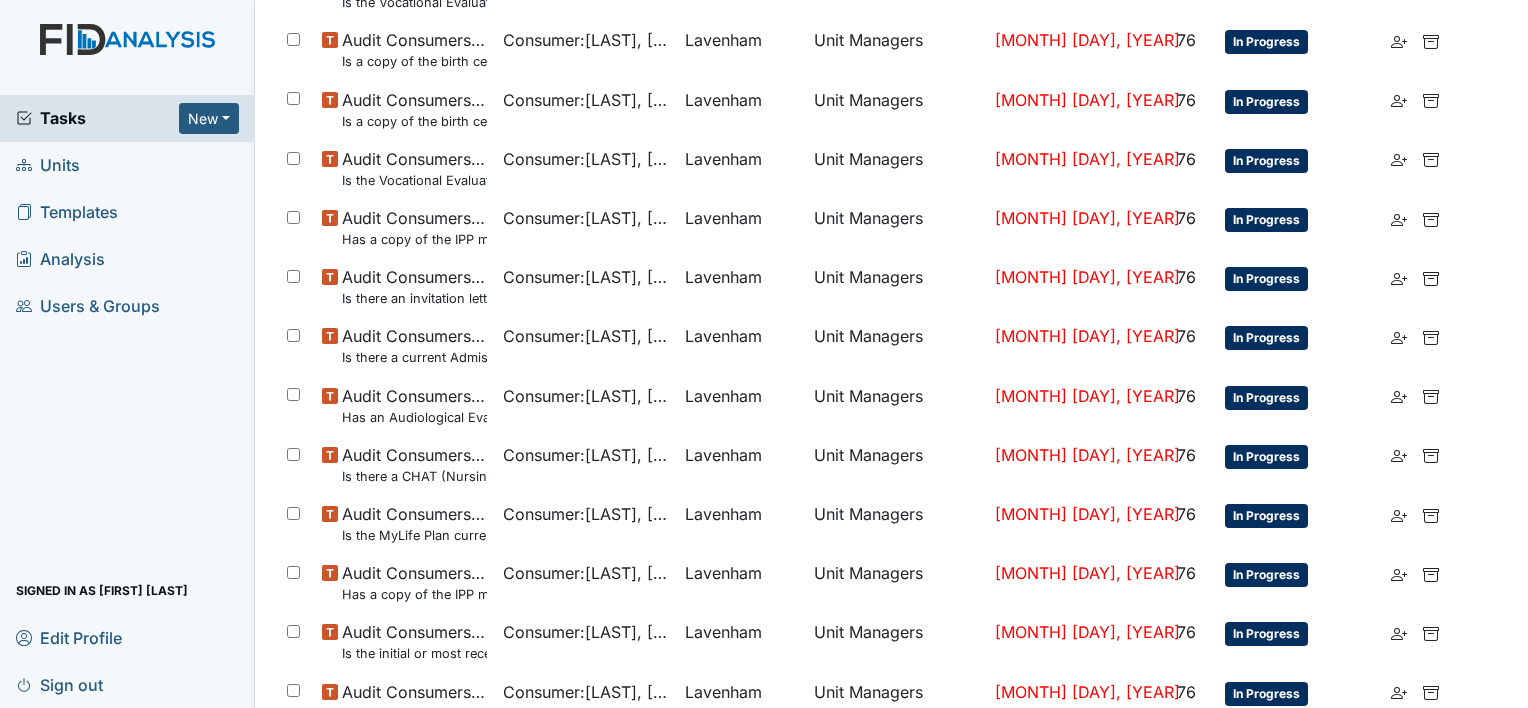 scroll, scrollTop: 1302, scrollLeft: 0, axis: vertical 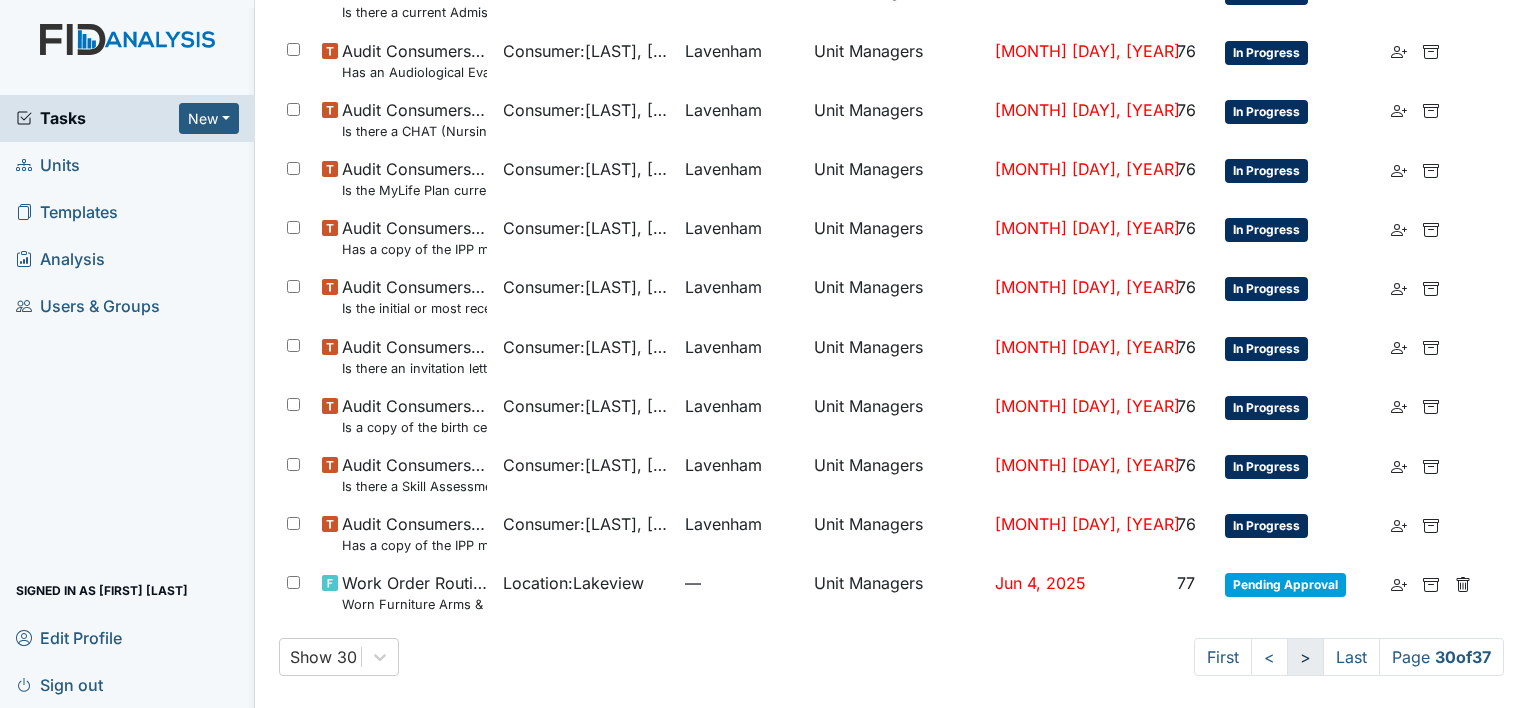 click on ">" at bounding box center [1305, 657] 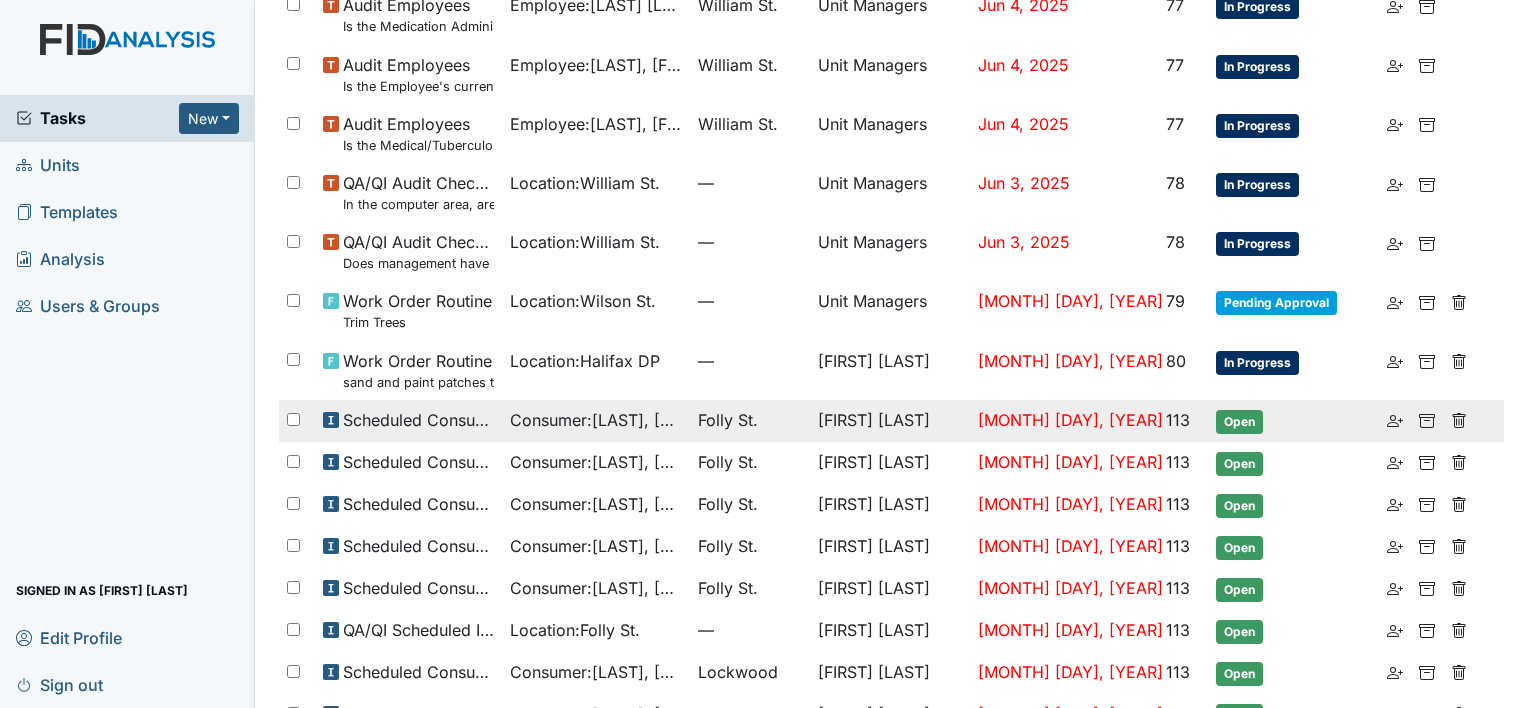 scroll, scrollTop: 1140, scrollLeft: 0, axis: vertical 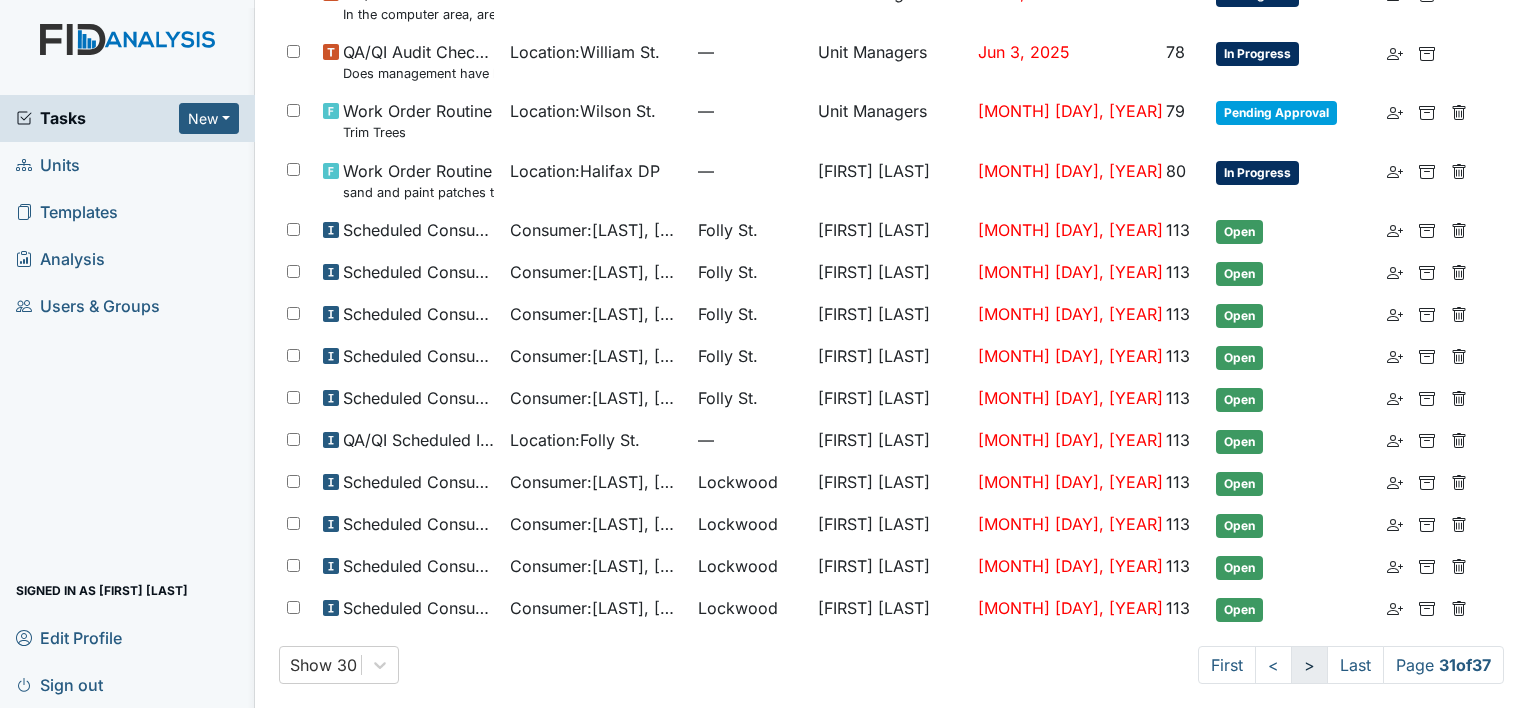 click on ">" at bounding box center [1309, 665] 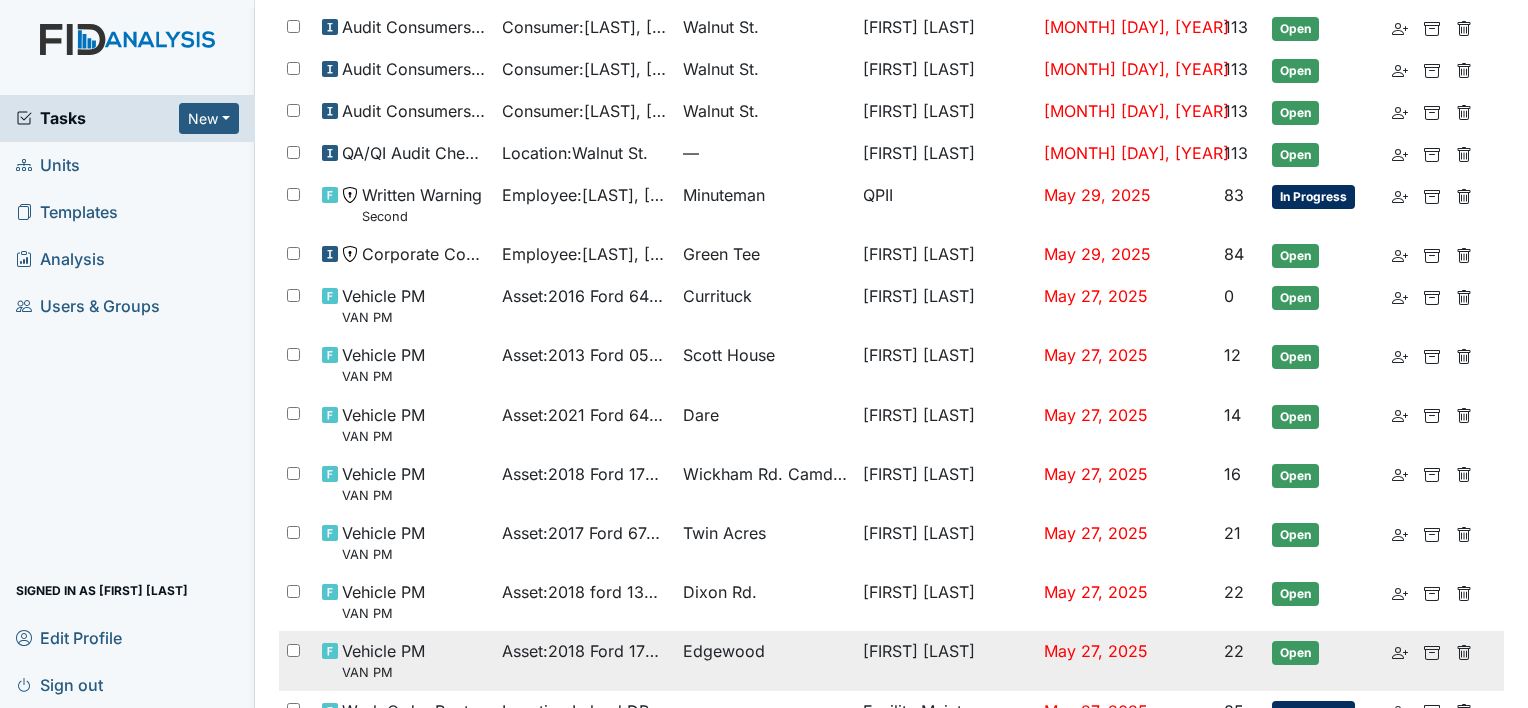 scroll, scrollTop: 924, scrollLeft: 0, axis: vertical 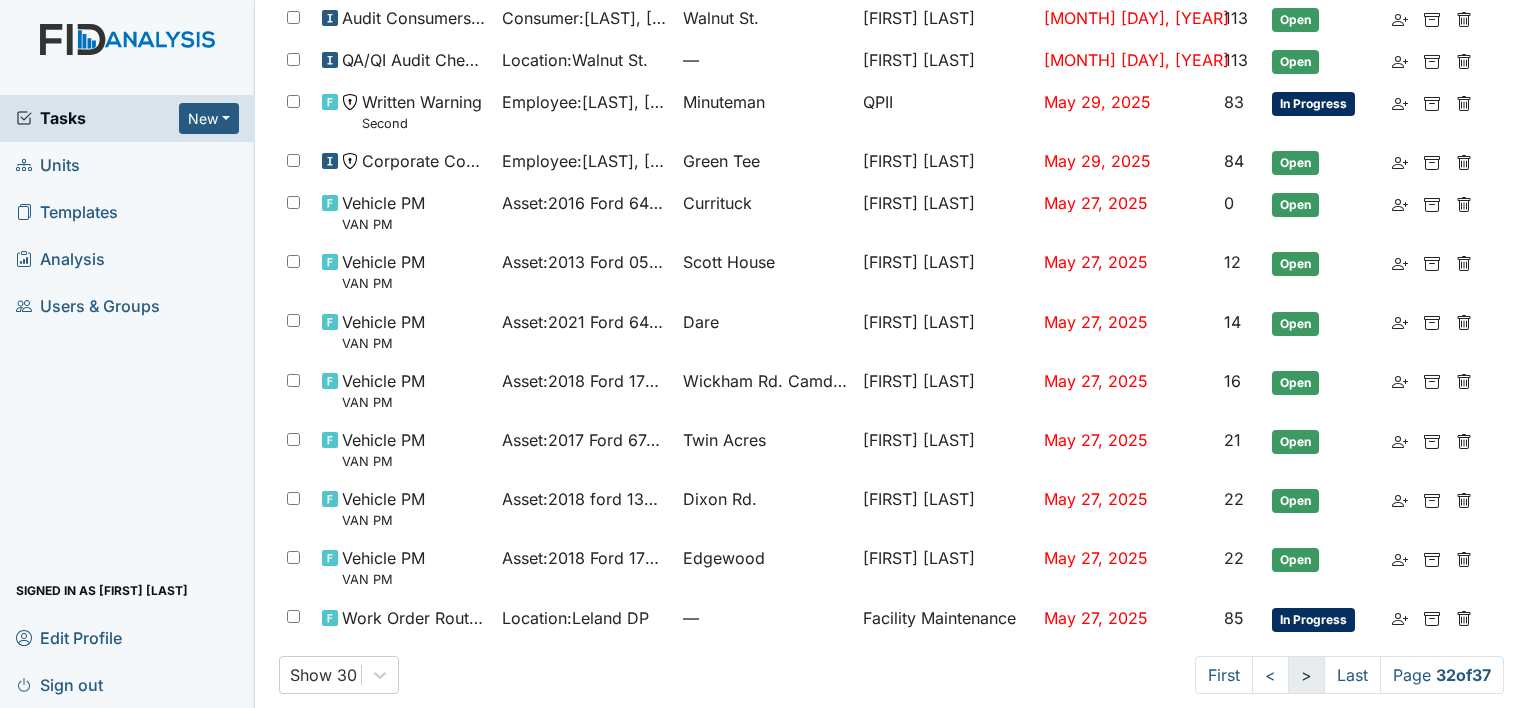 click on ">" at bounding box center [1306, 675] 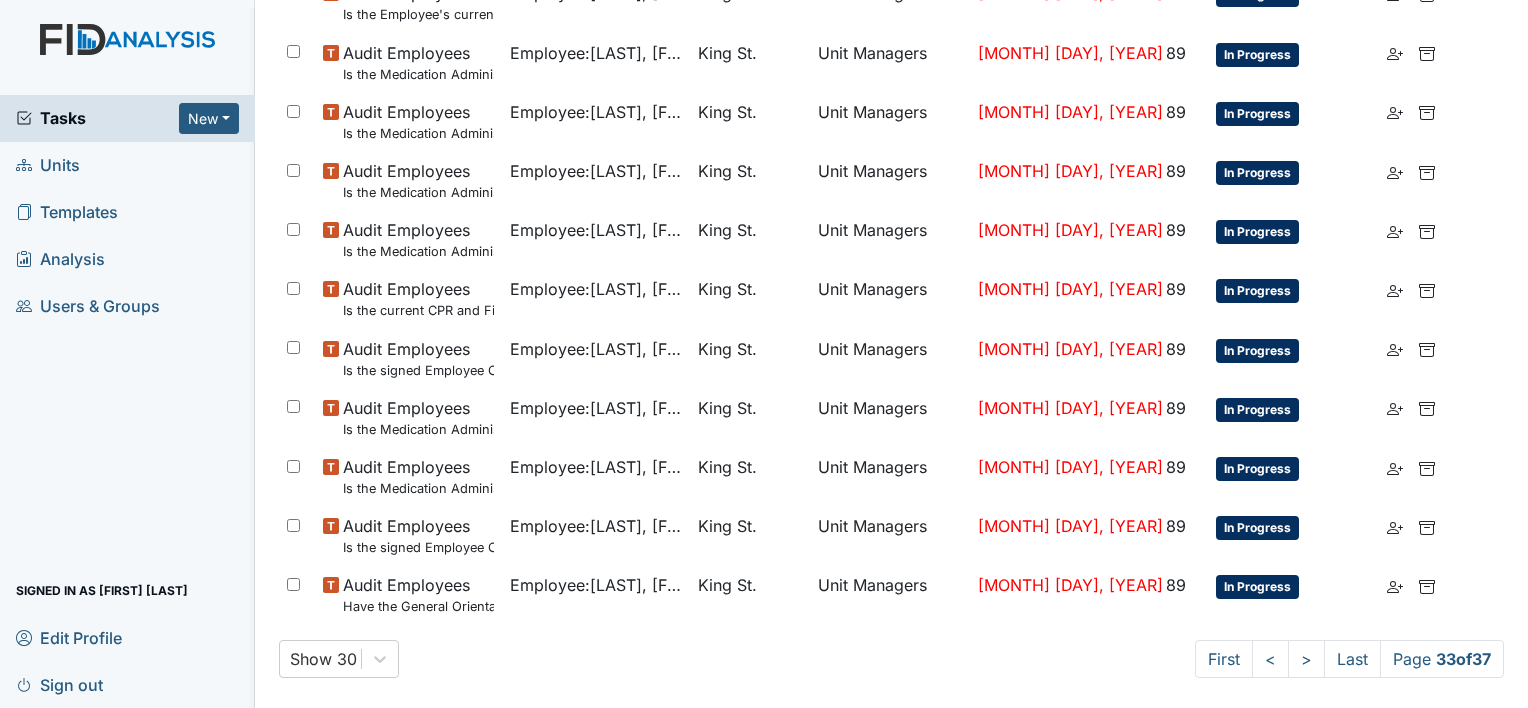 scroll, scrollTop: 1302, scrollLeft: 0, axis: vertical 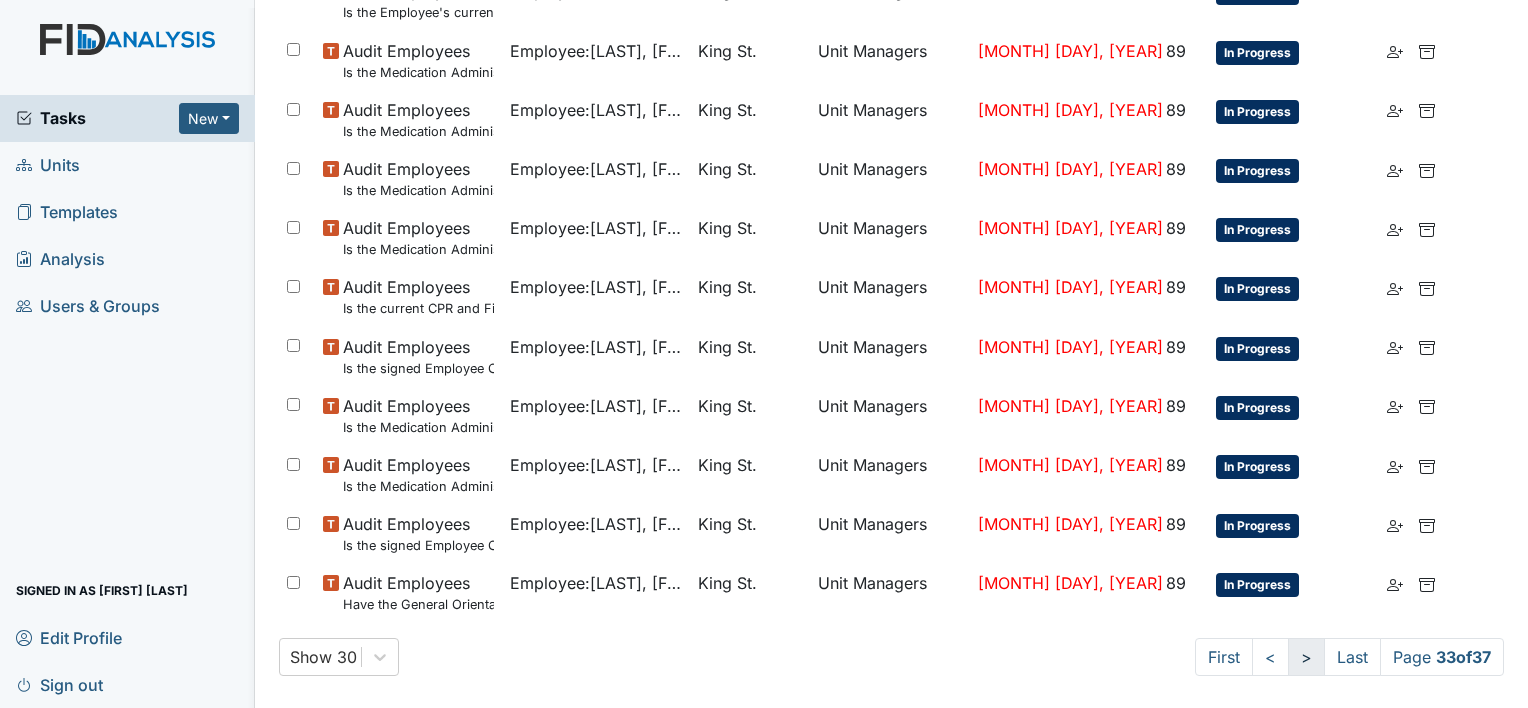 click on ">" at bounding box center (1306, 657) 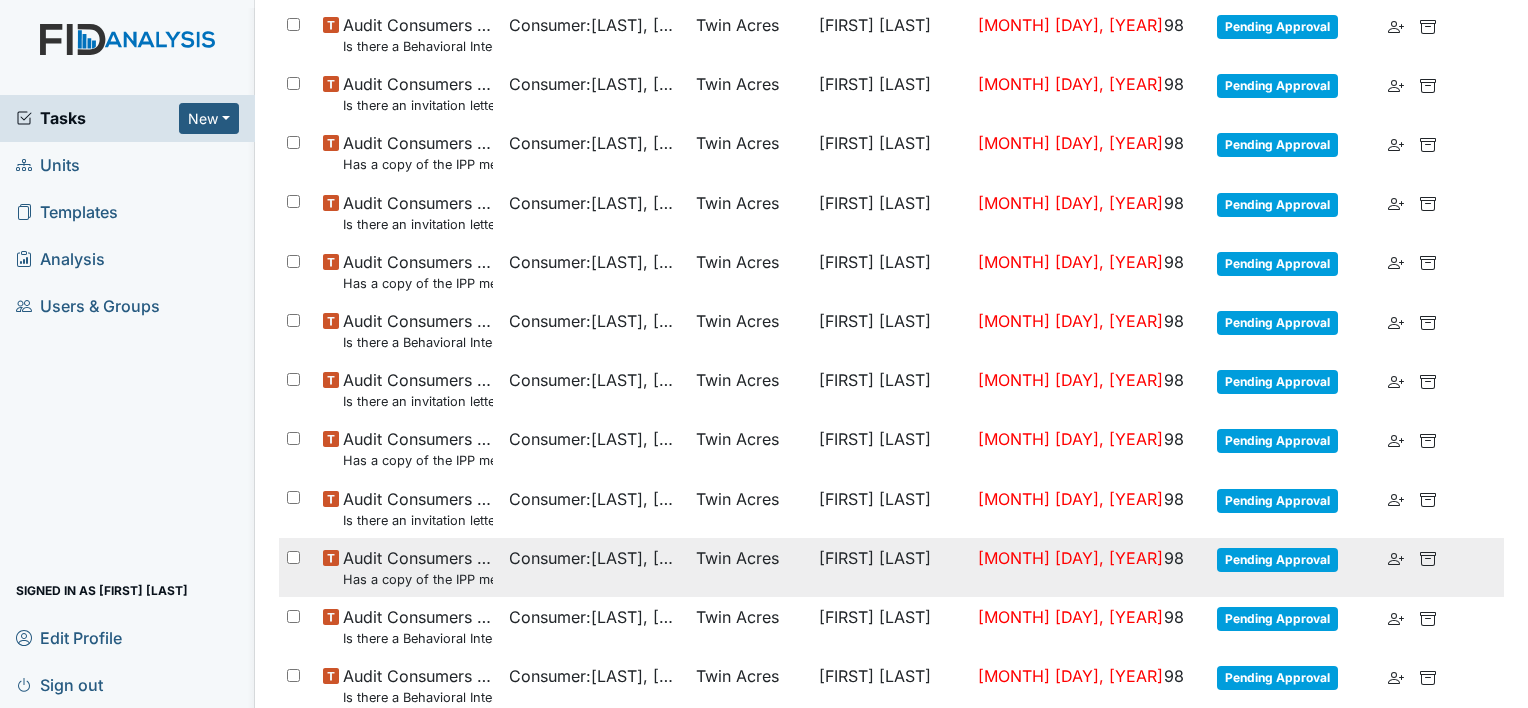 scroll, scrollTop: 1230, scrollLeft: 0, axis: vertical 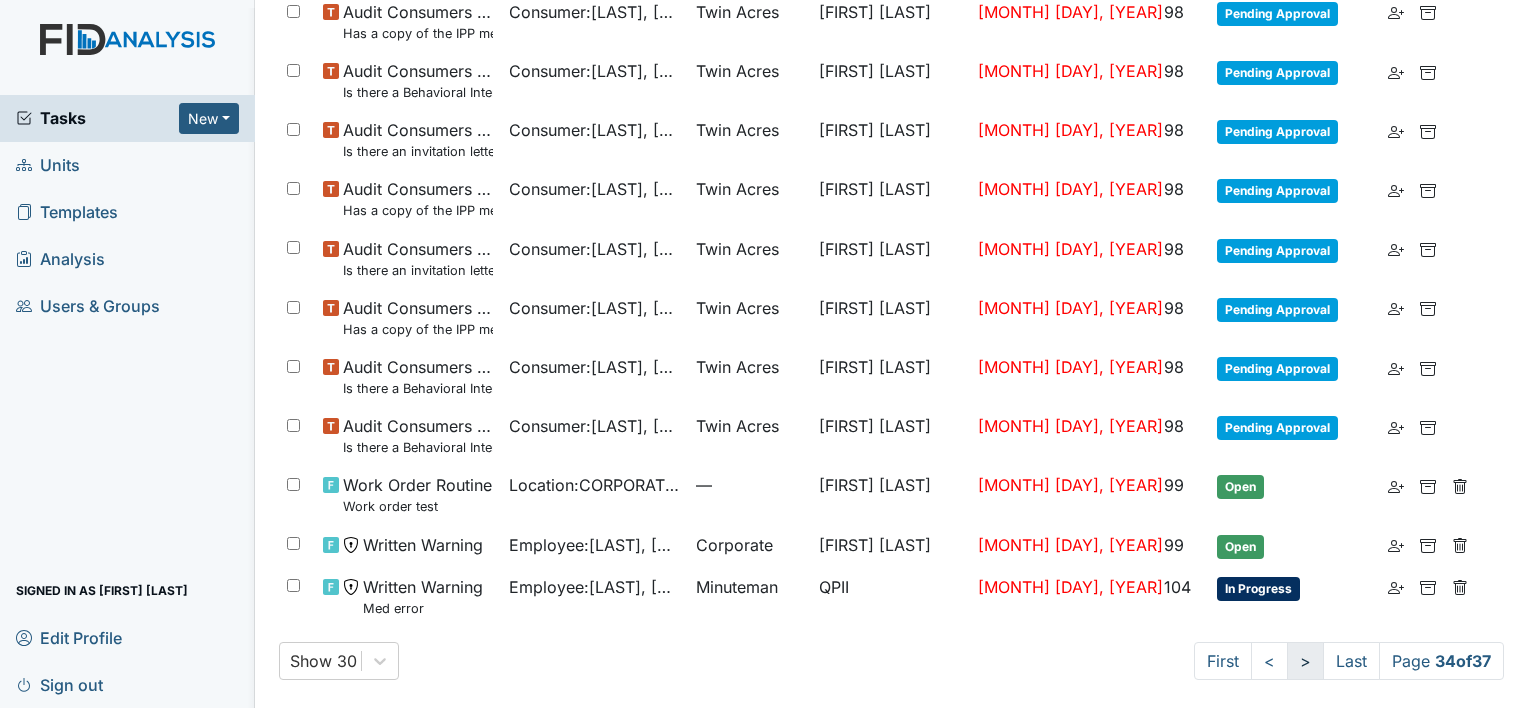 click on ">" at bounding box center (1305, 661) 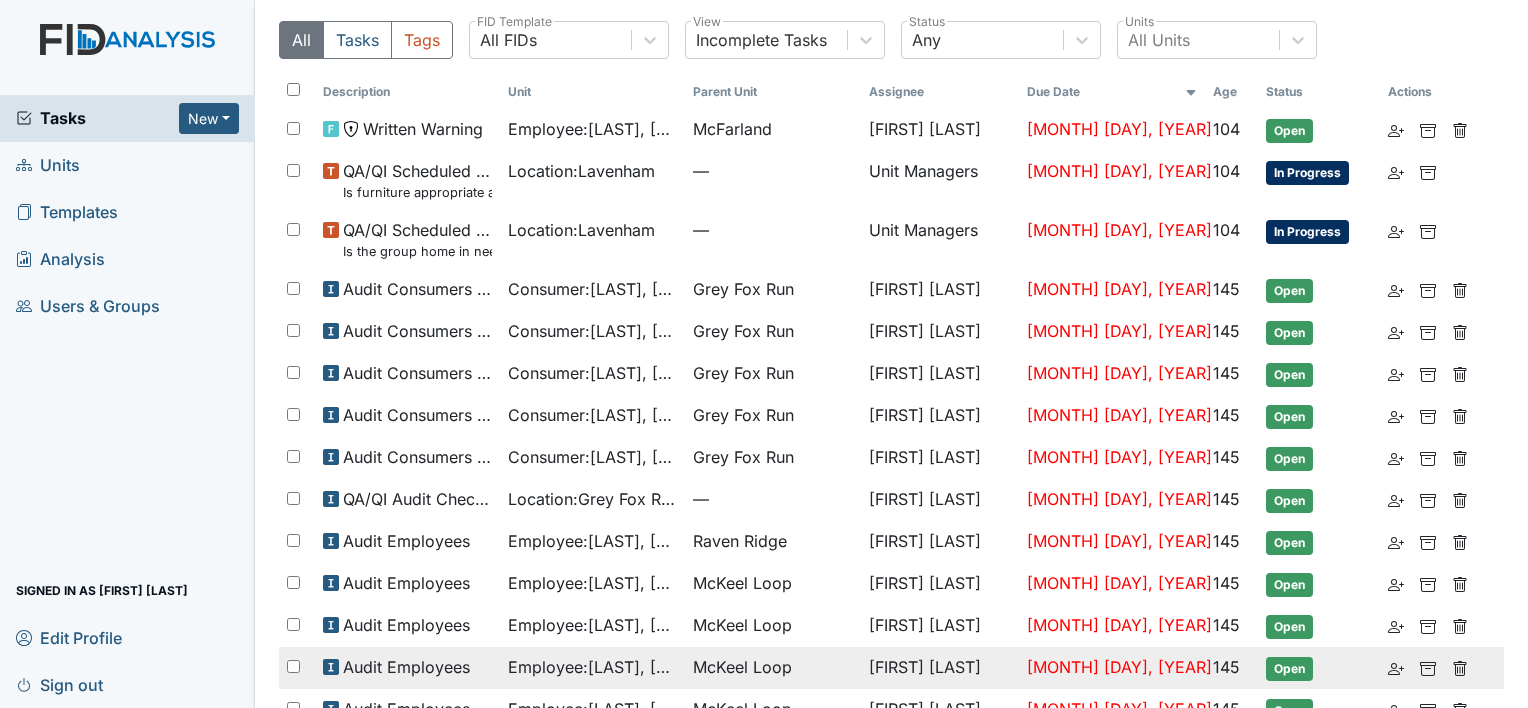scroll, scrollTop: 4, scrollLeft: 0, axis: vertical 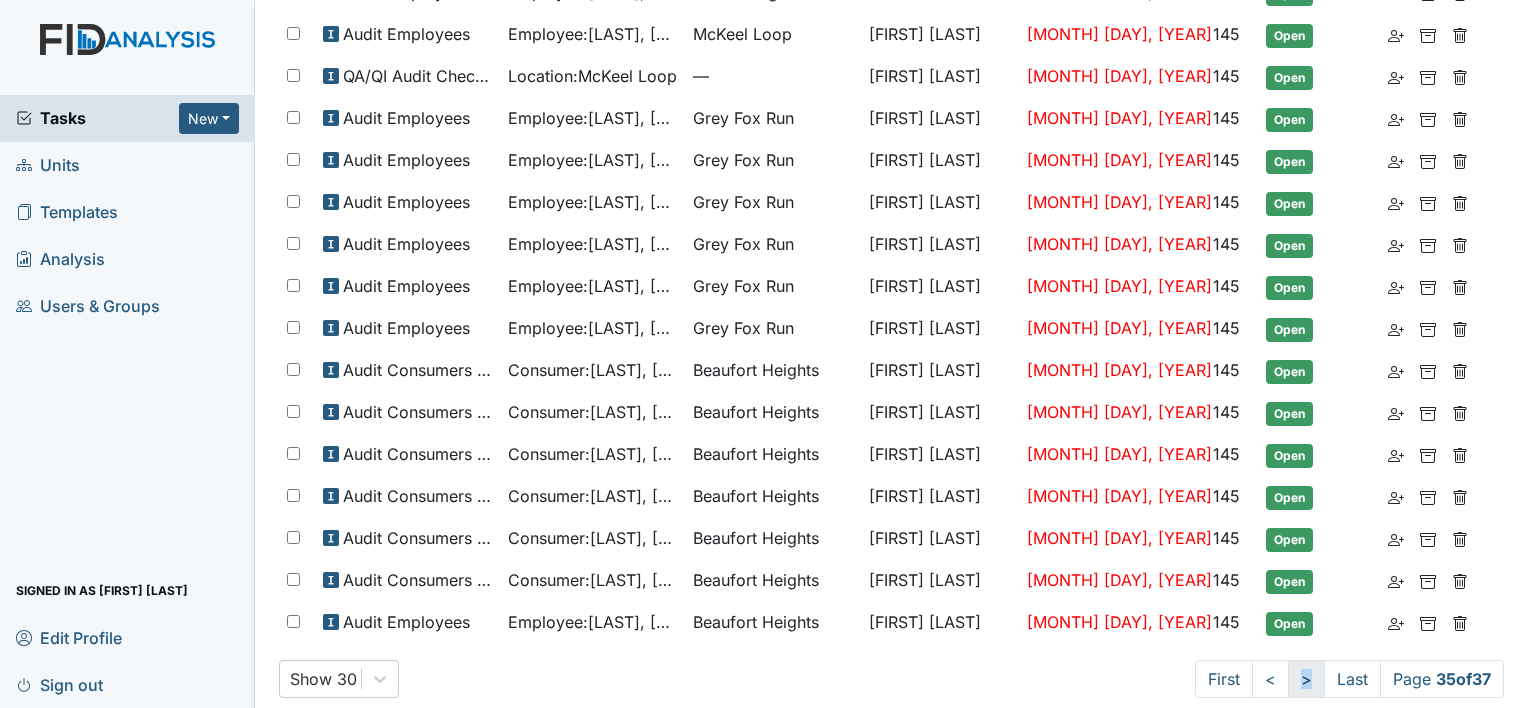 click on ">" at bounding box center [1306, 679] 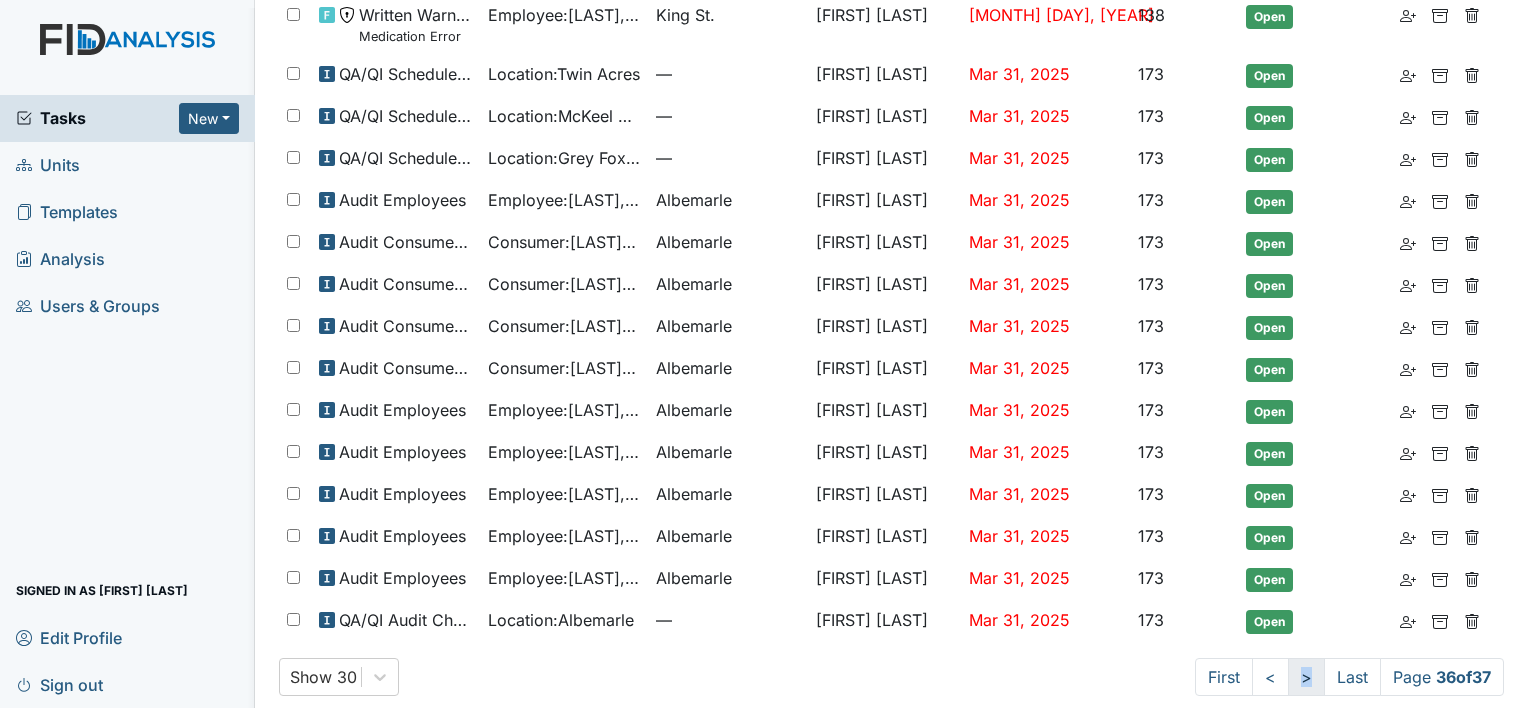 click on ">" at bounding box center [1306, 677] 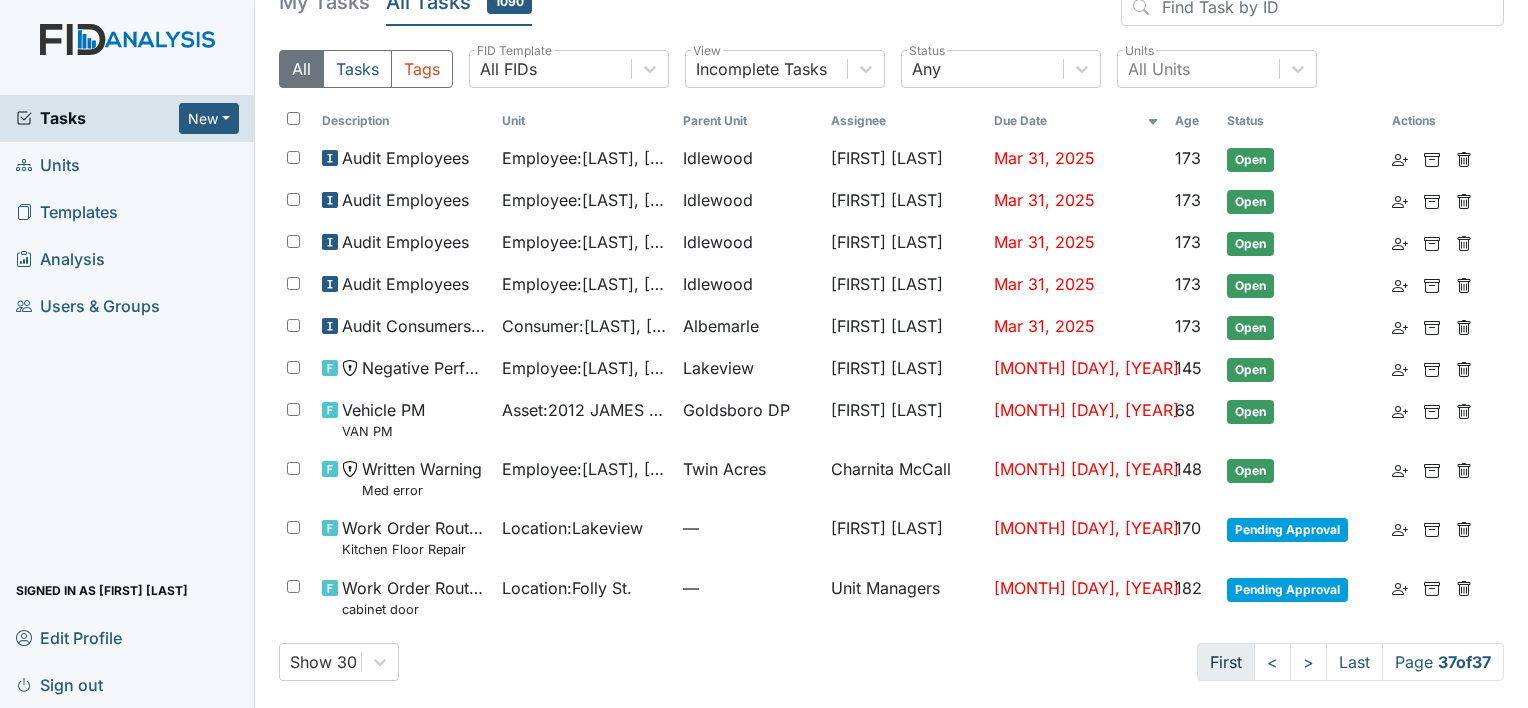 click on "First" at bounding box center [1226, 662] 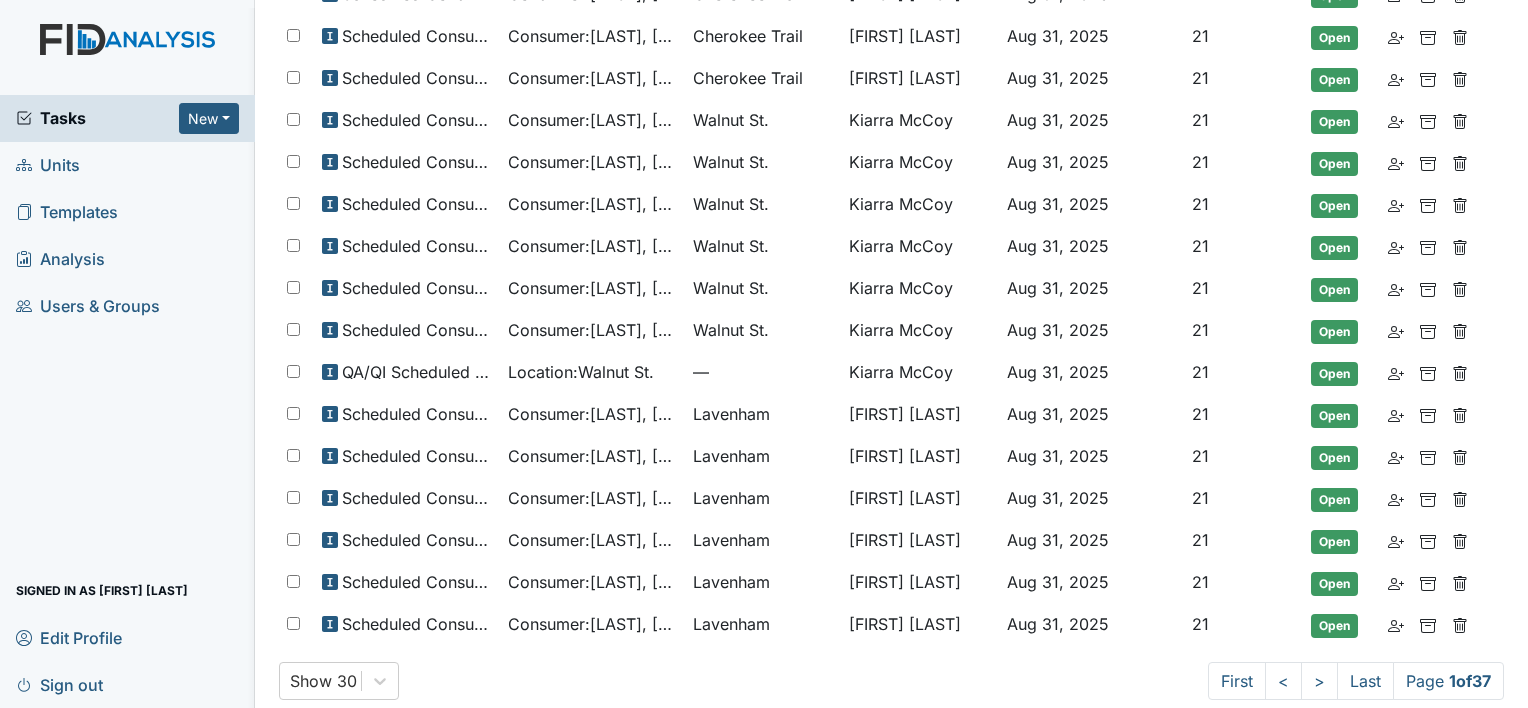 click on "Tasks" at bounding box center [97, 118] 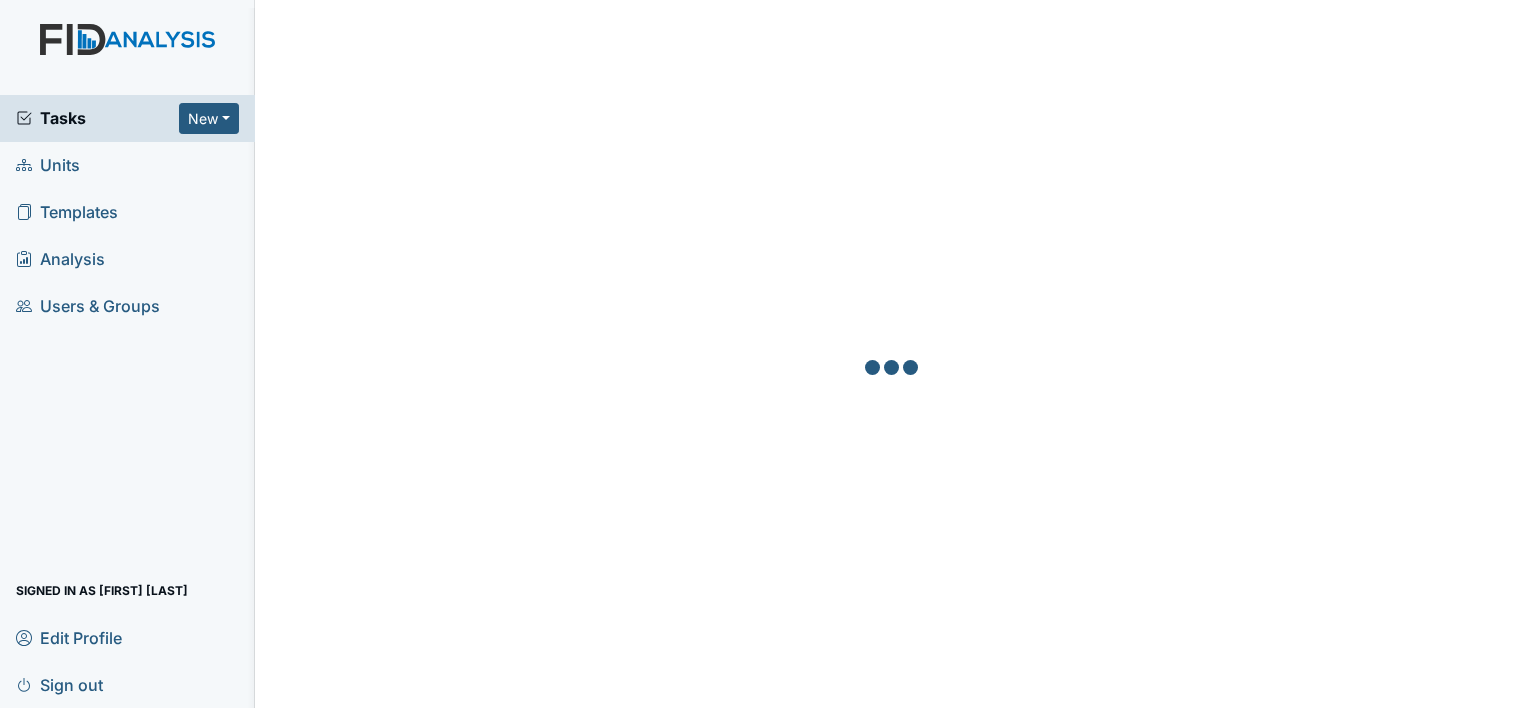 scroll, scrollTop: 0, scrollLeft: 0, axis: both 